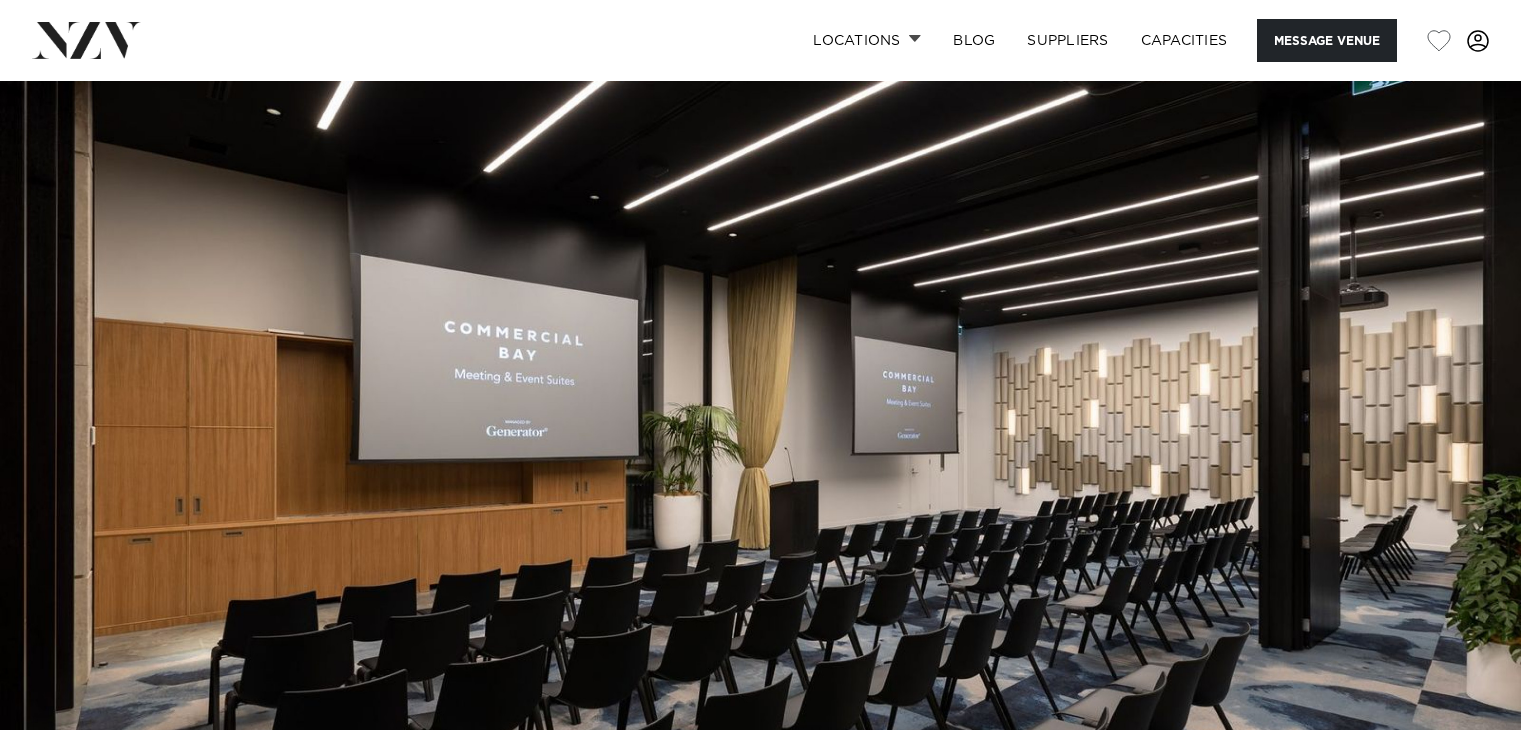scroll, scrollTop: 96, scrollLeft: 0, axis: vertical 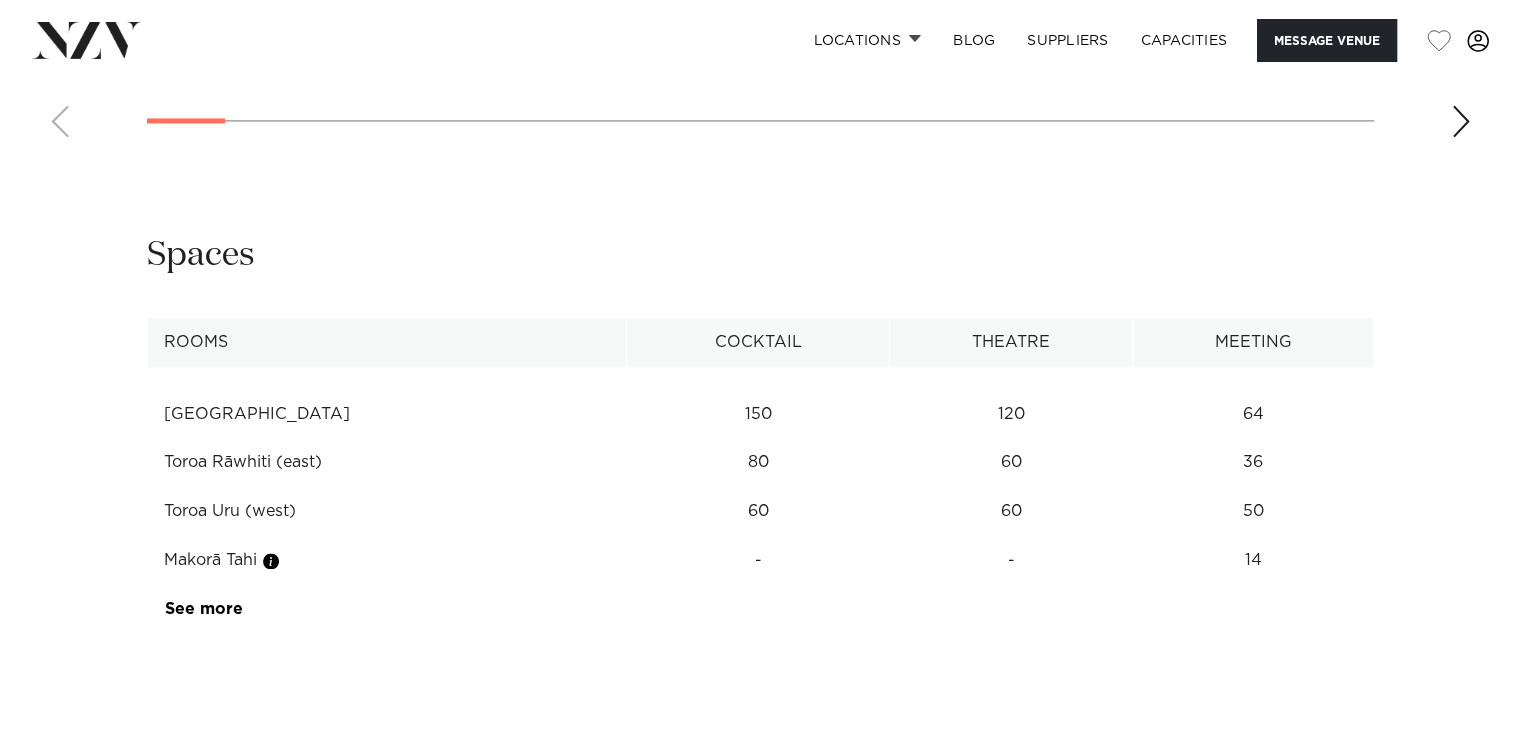 click on "Toroa Uru (west)" at bounding box center [387, 511] 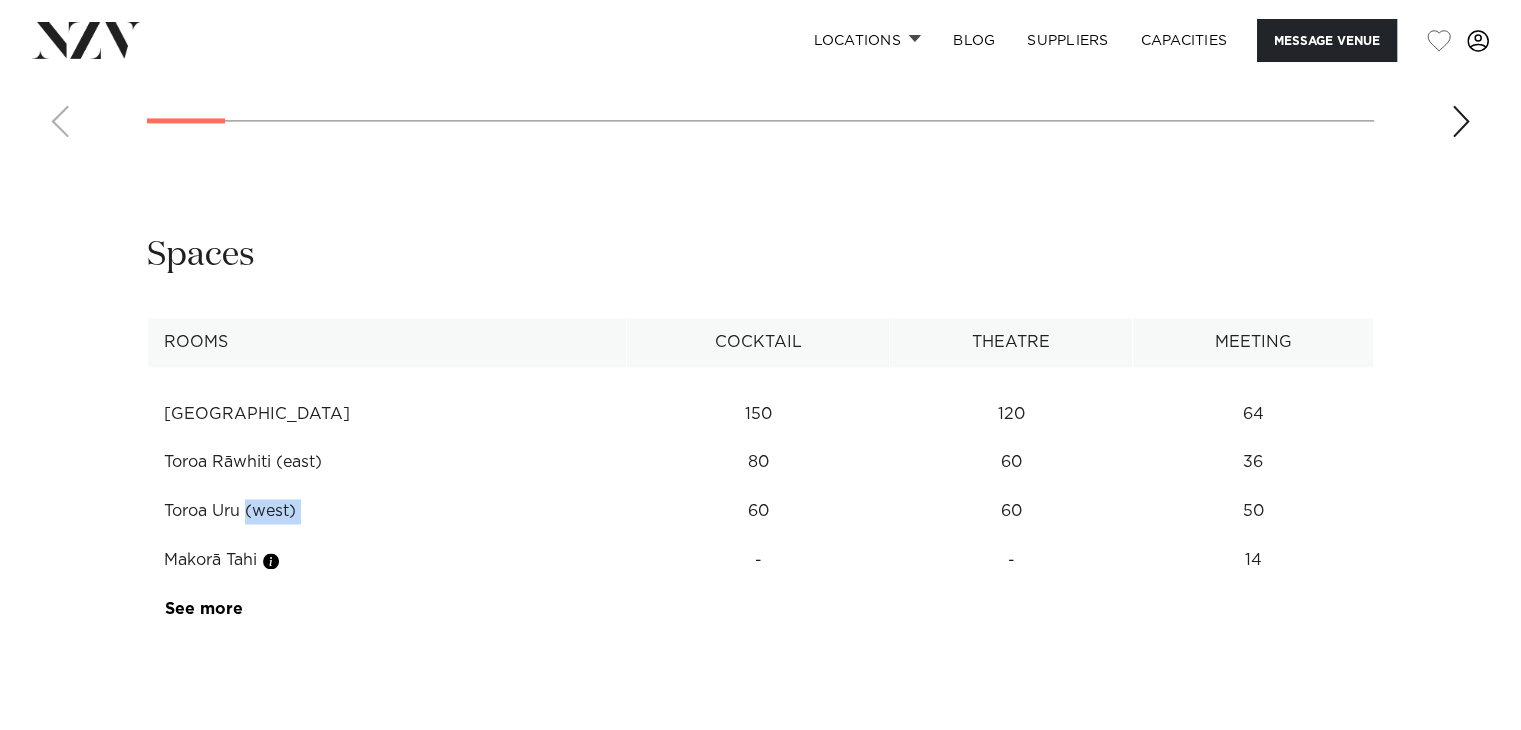 click on "Toroa Uru (west)" at bounding box center (387, 511) 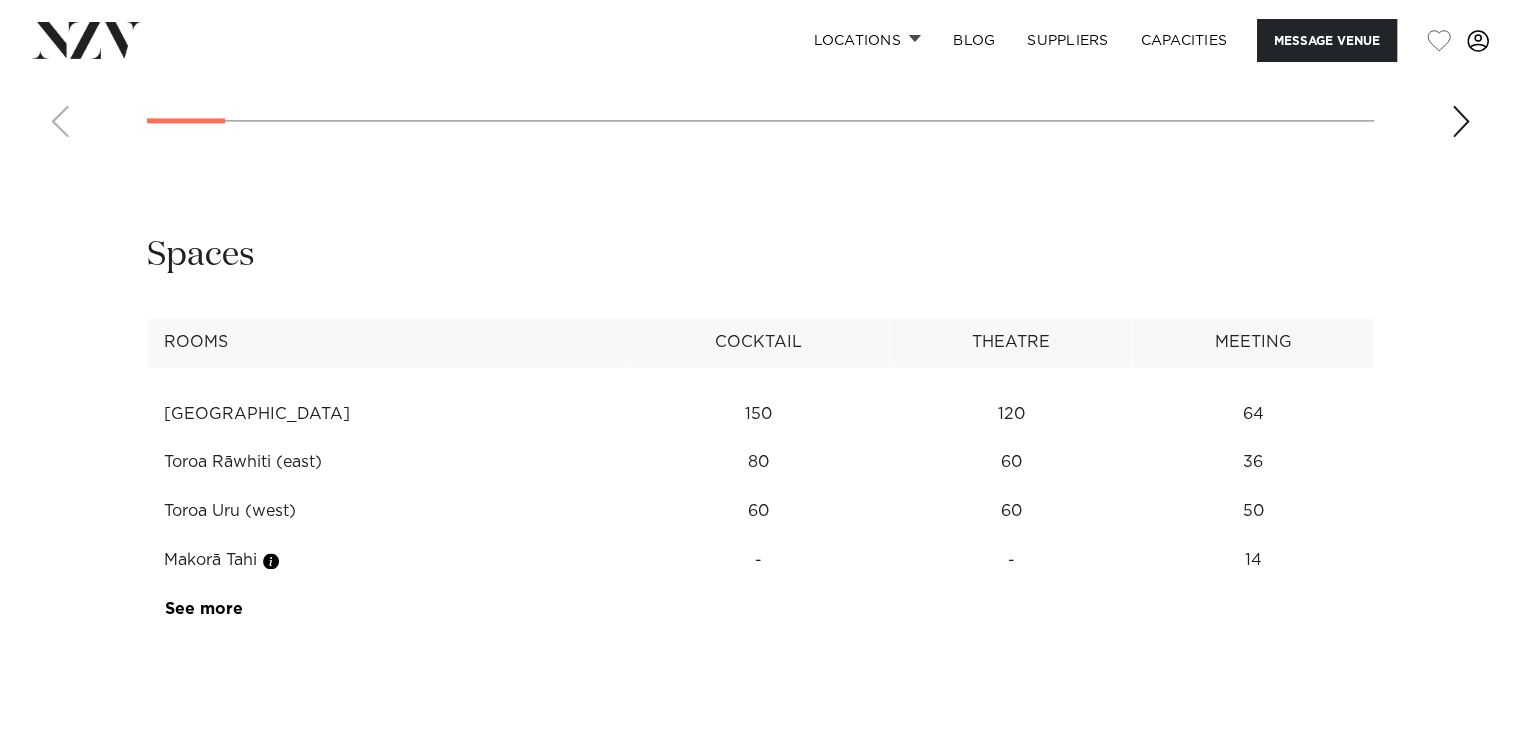 click on "-" at bounding box center [758, 414] 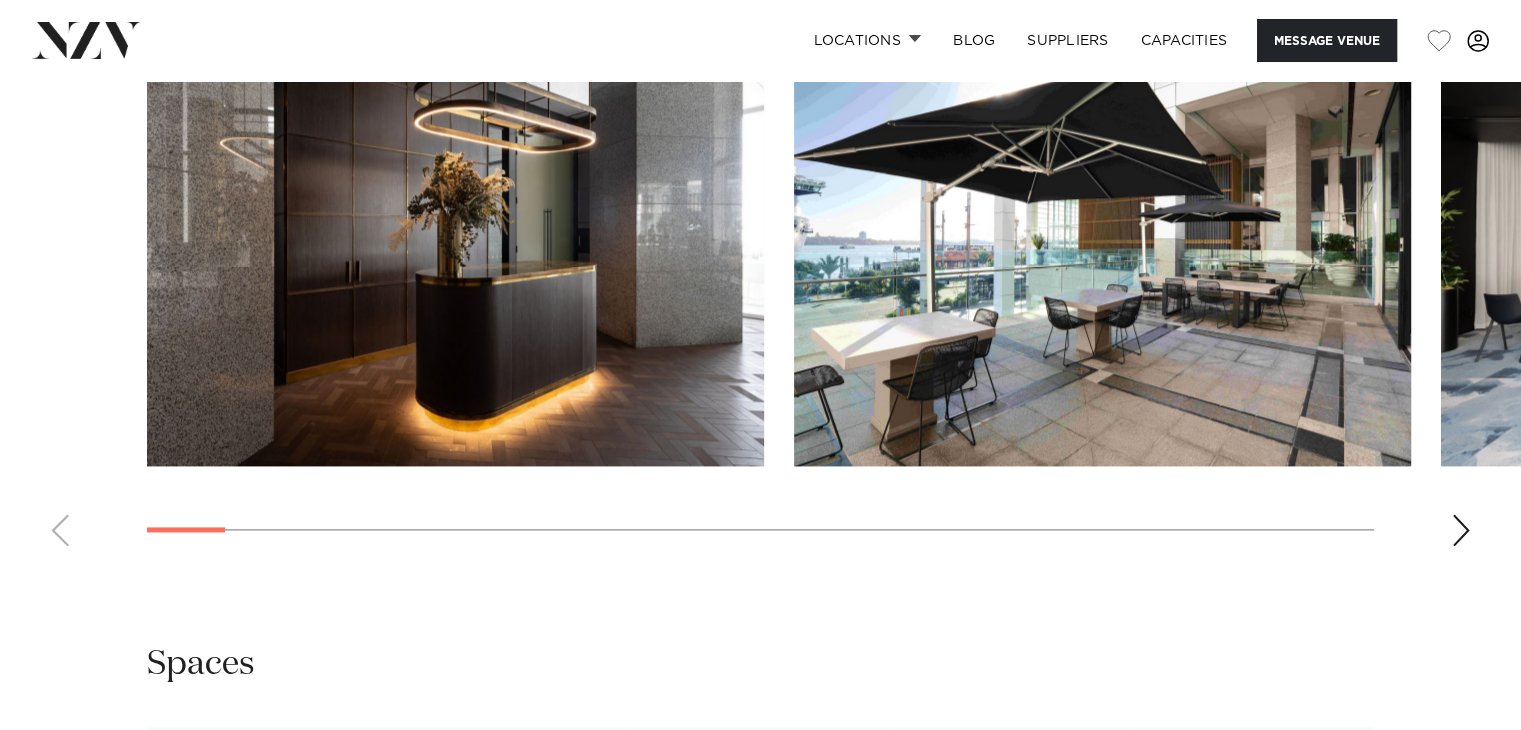 scroll, scrollTop: 2656, scrollLeft: 0, axis: vertical 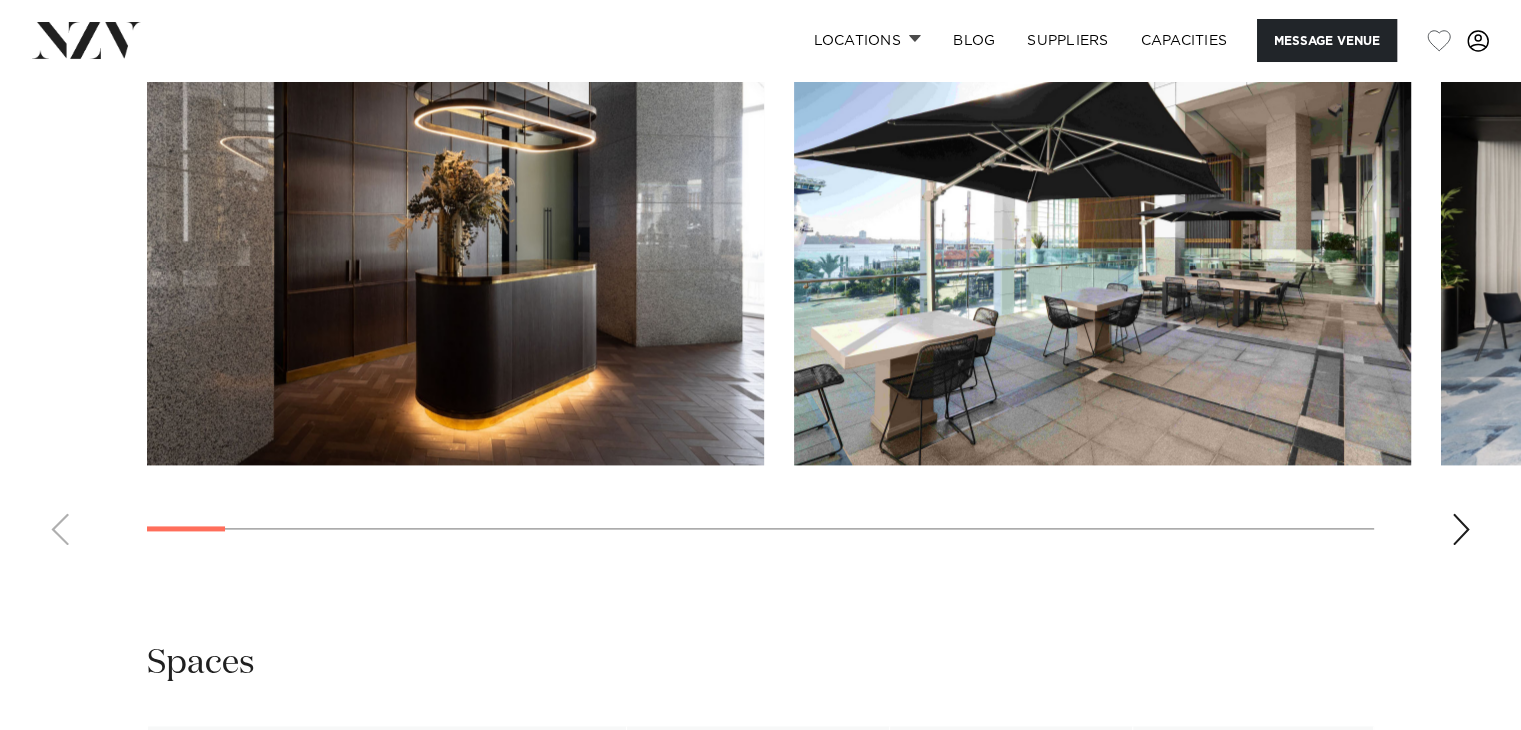 click at bounding box center (760, 286) 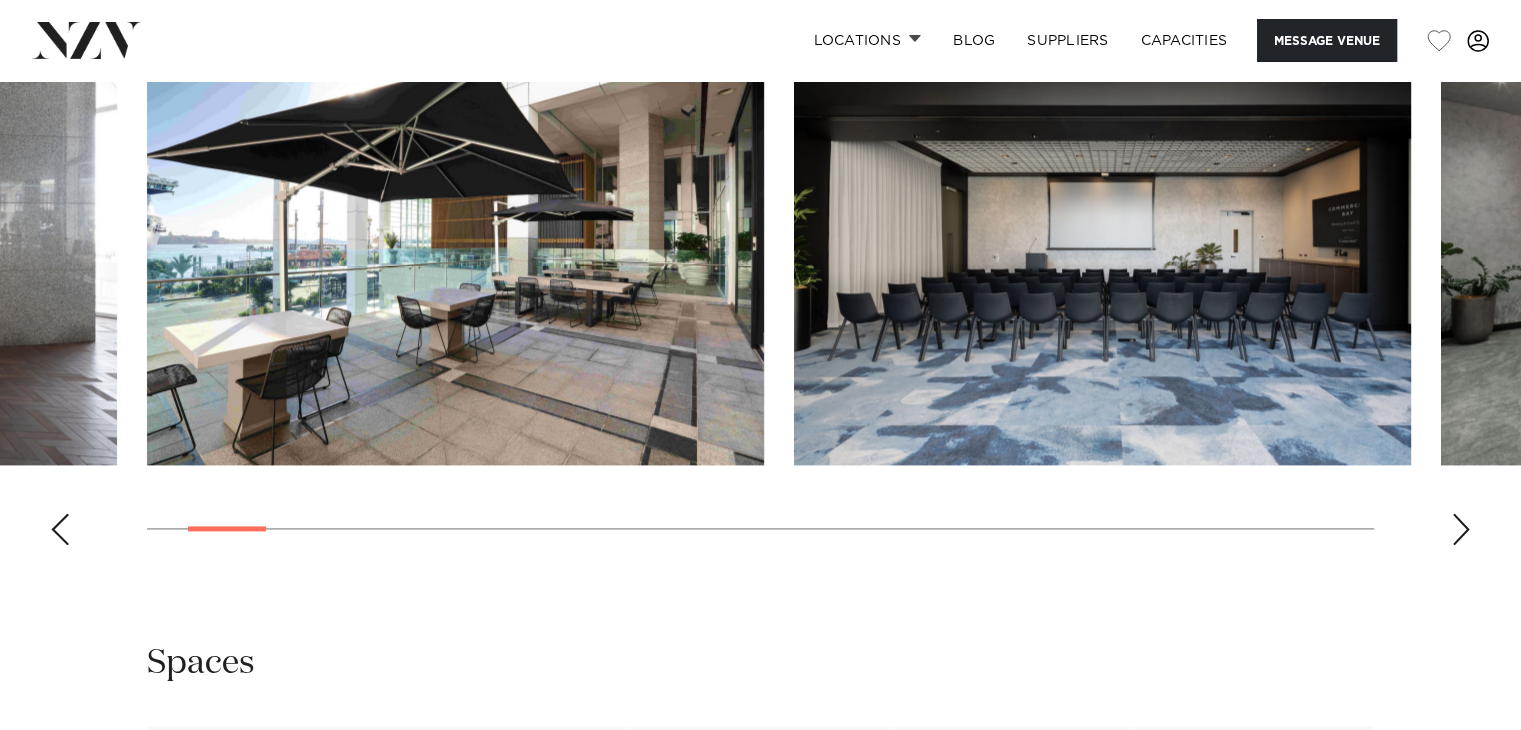 click at bounding box center (1461, 529) 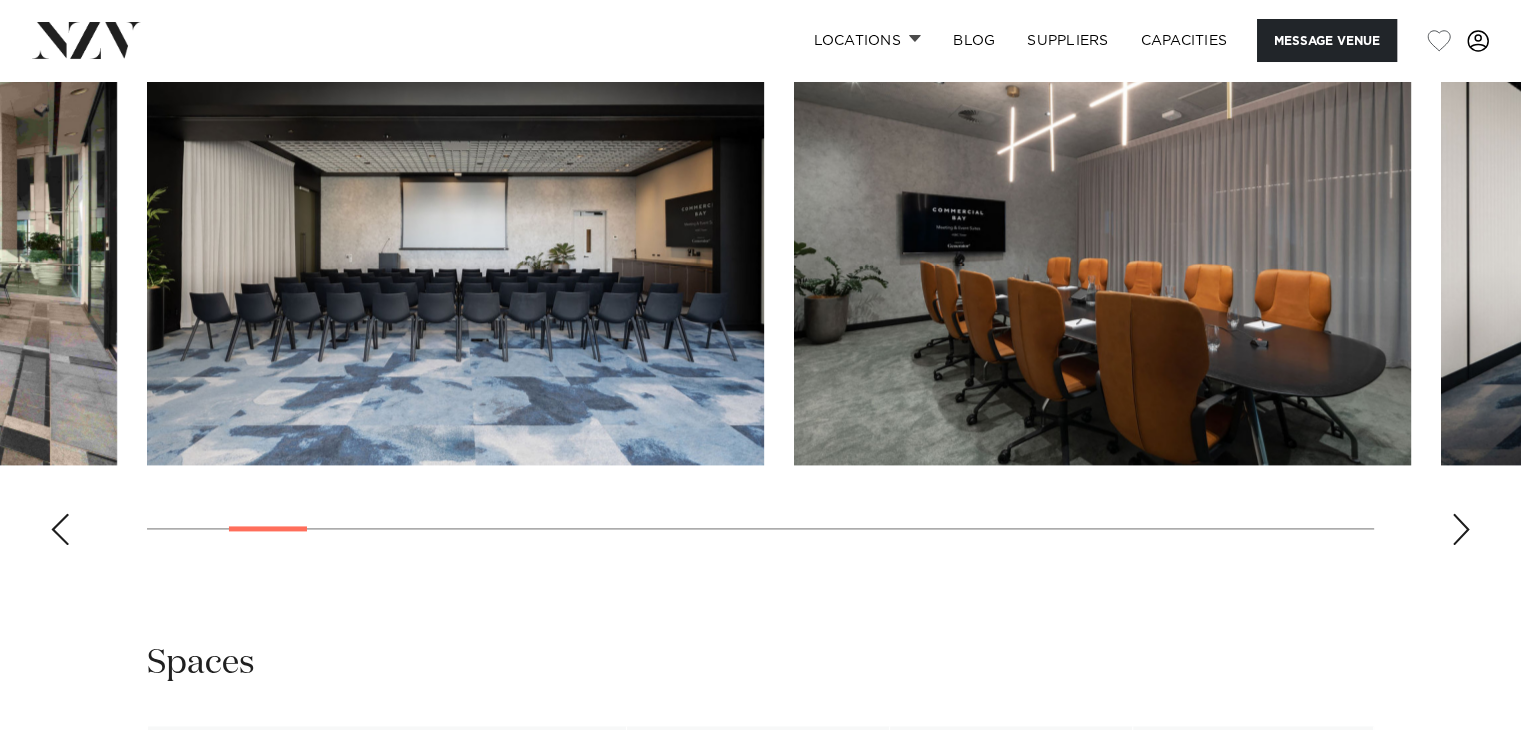 click at bounding box center [1461, 529] 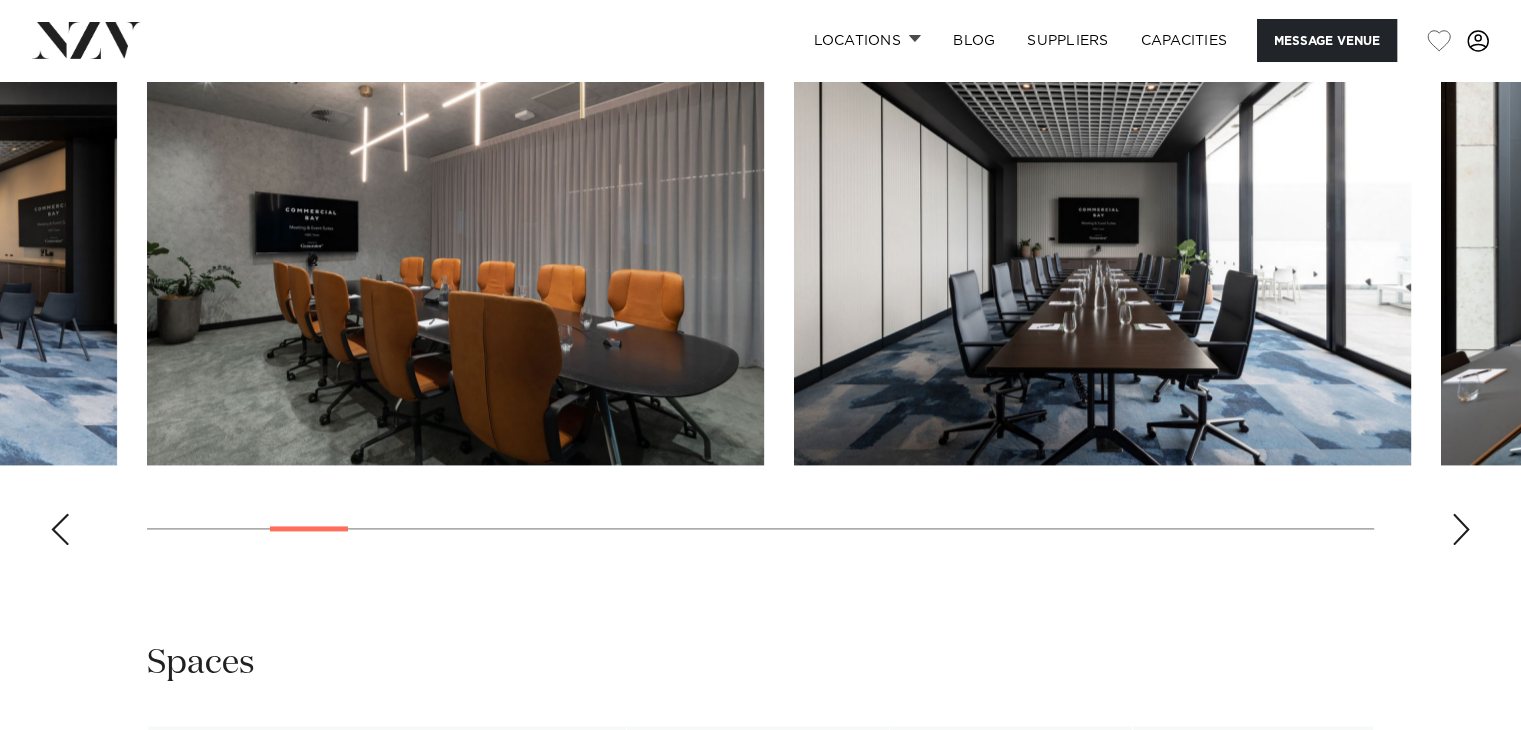scroll, scrollTop: 2632, scrollLeft: 0, axis: vertical 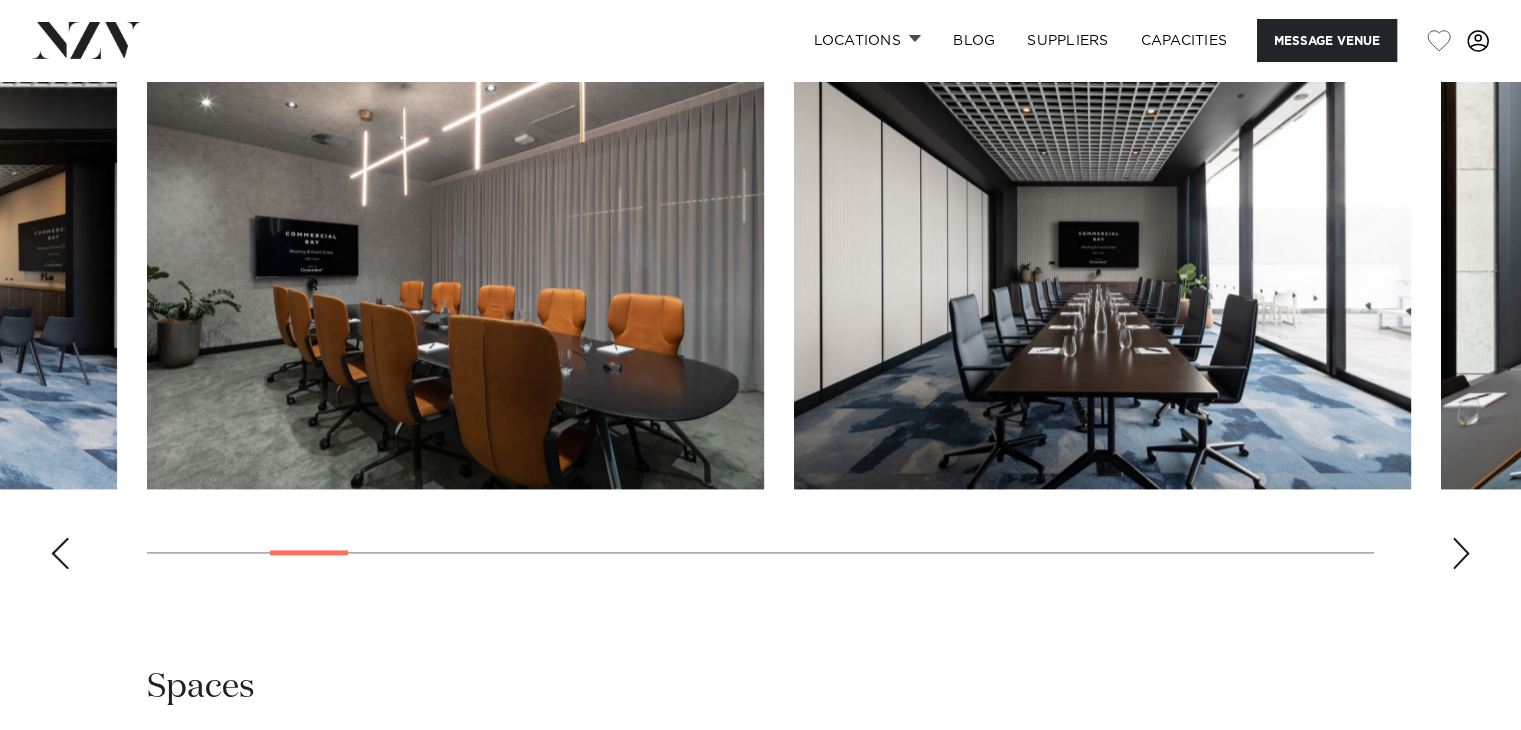 click at bounding box center (1461, 553) 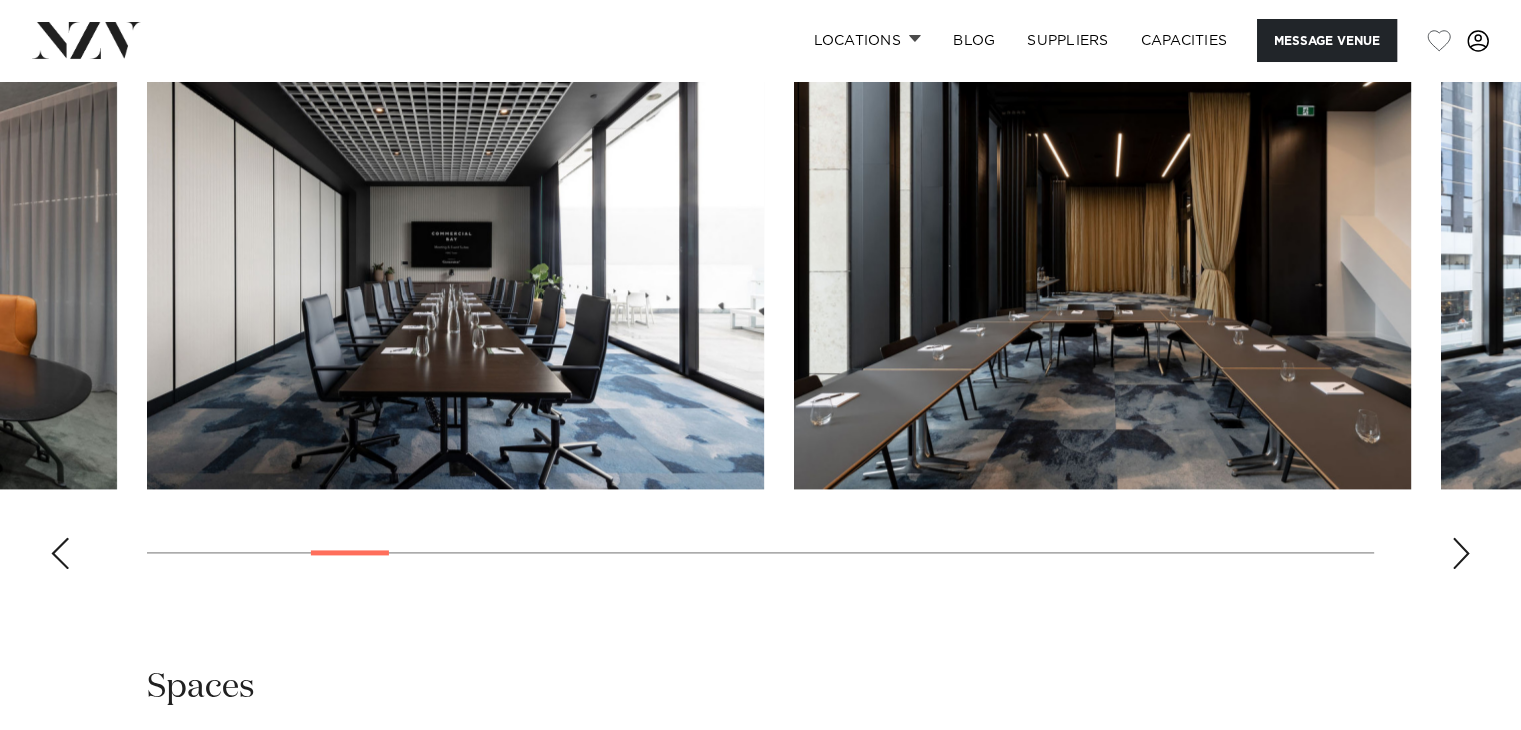 scroll, scrollTop: 2608, scrollLeft: 0, axis: vertical 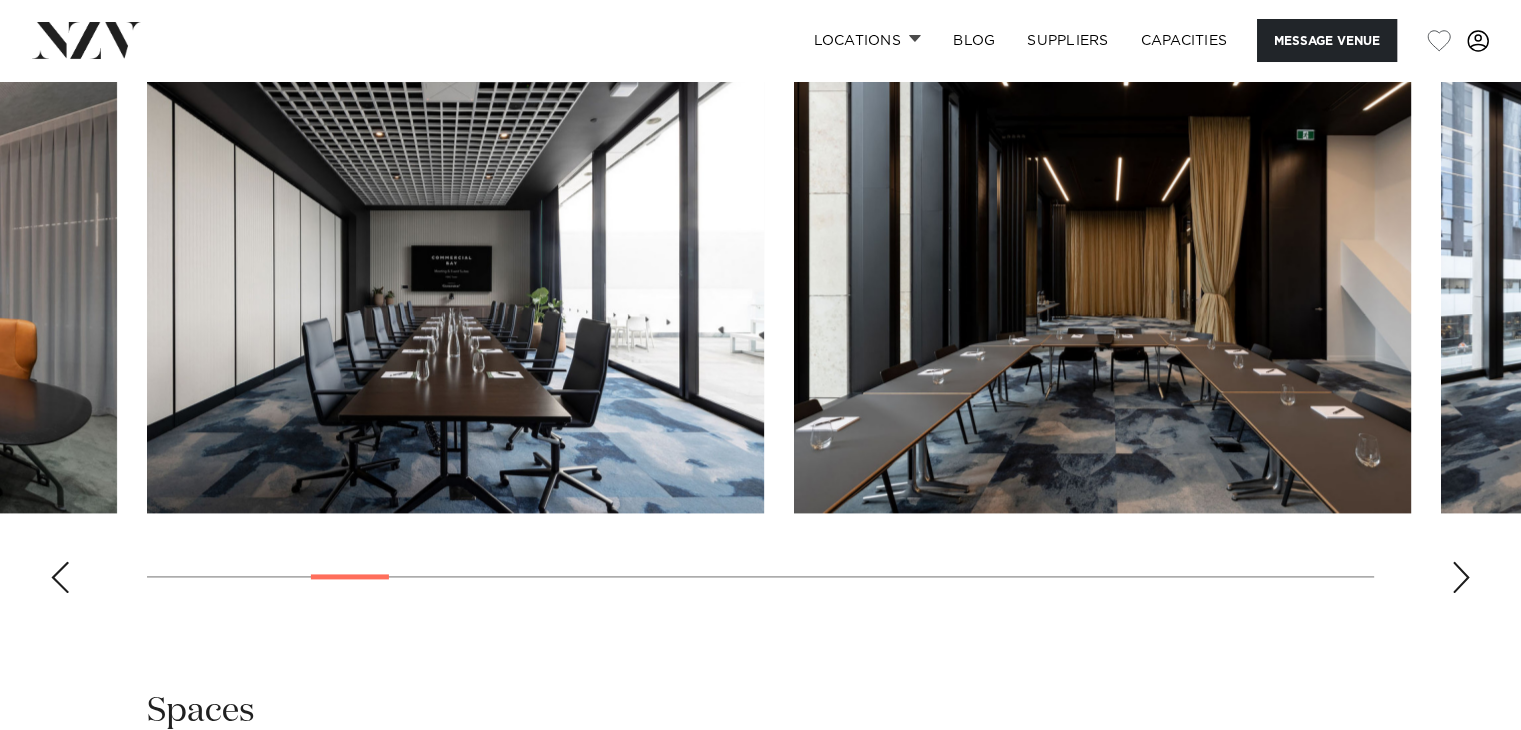 click at bounding box center (760, 334) 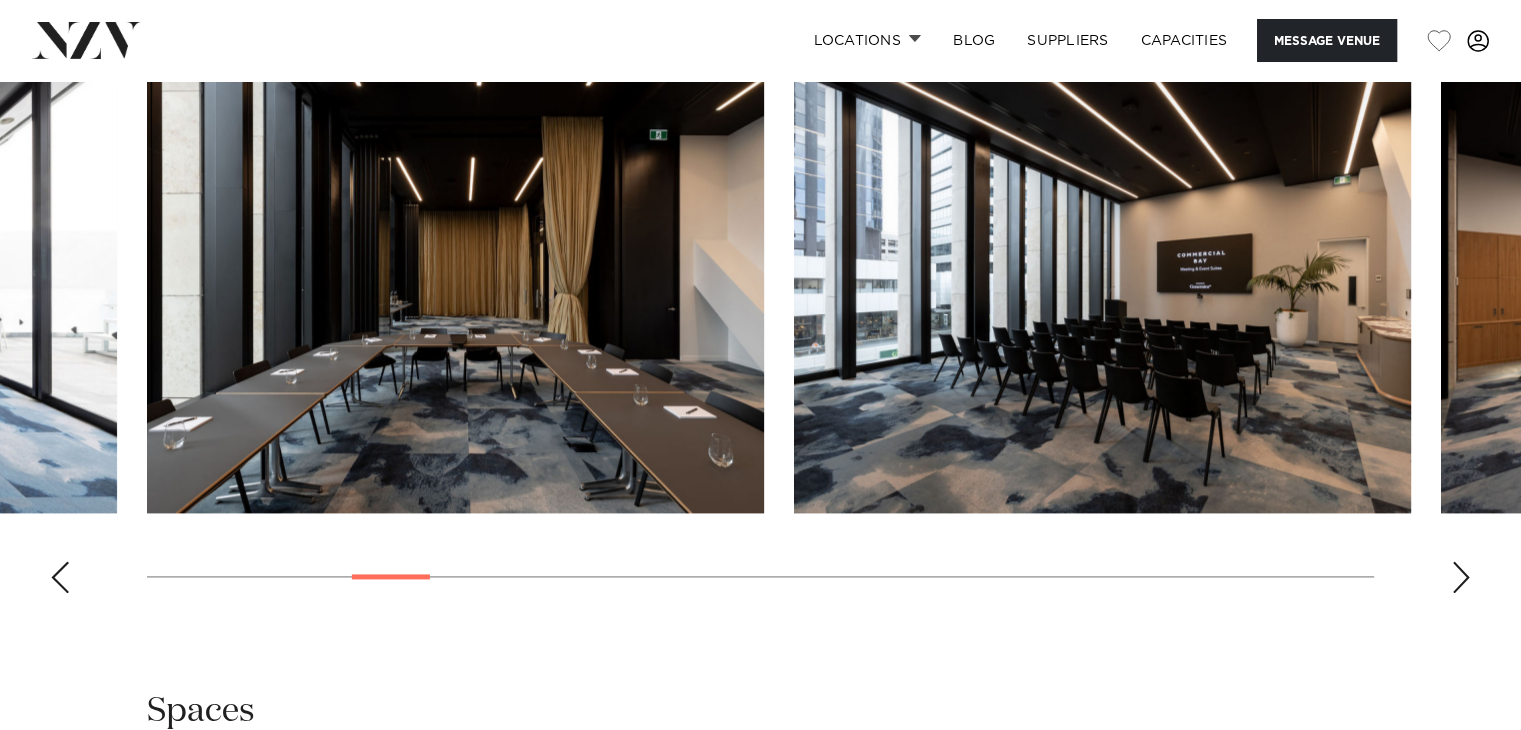 click at bounding box center (1461, 577) 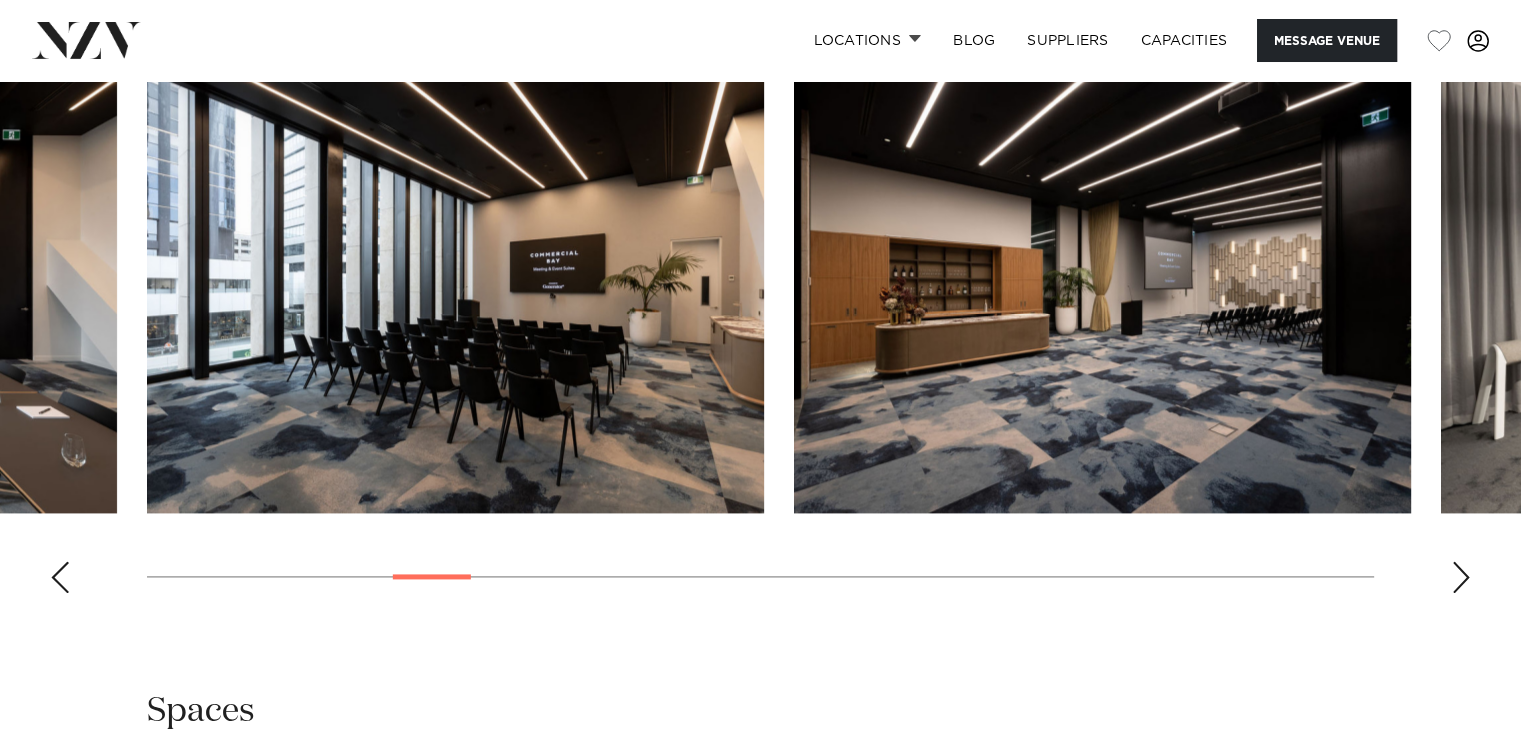 click at bounding box center (1461, 577) 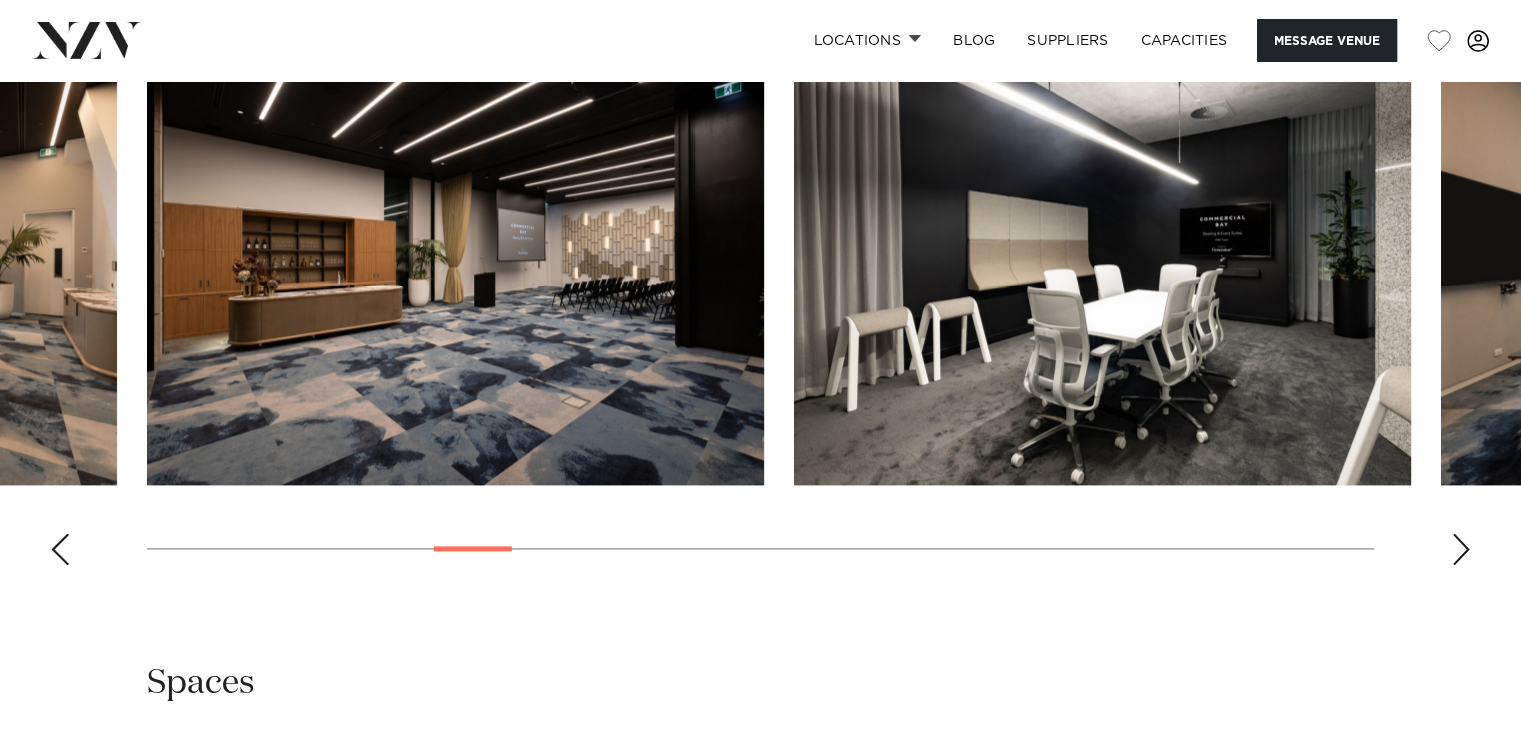 scroll, scrollTop: 2636, scrollLeft: 0, axis: vertical 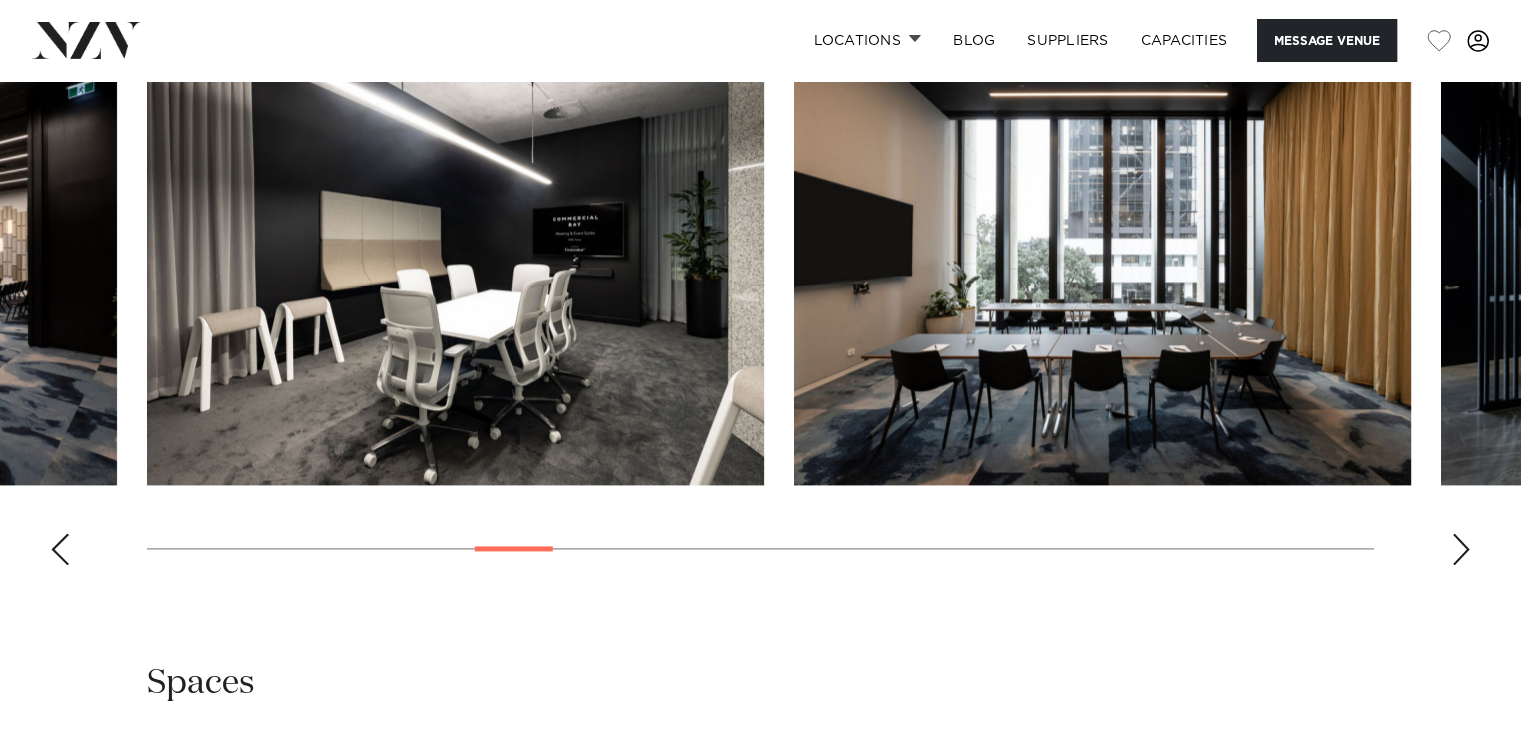 click at bounding box center [1461, 549] 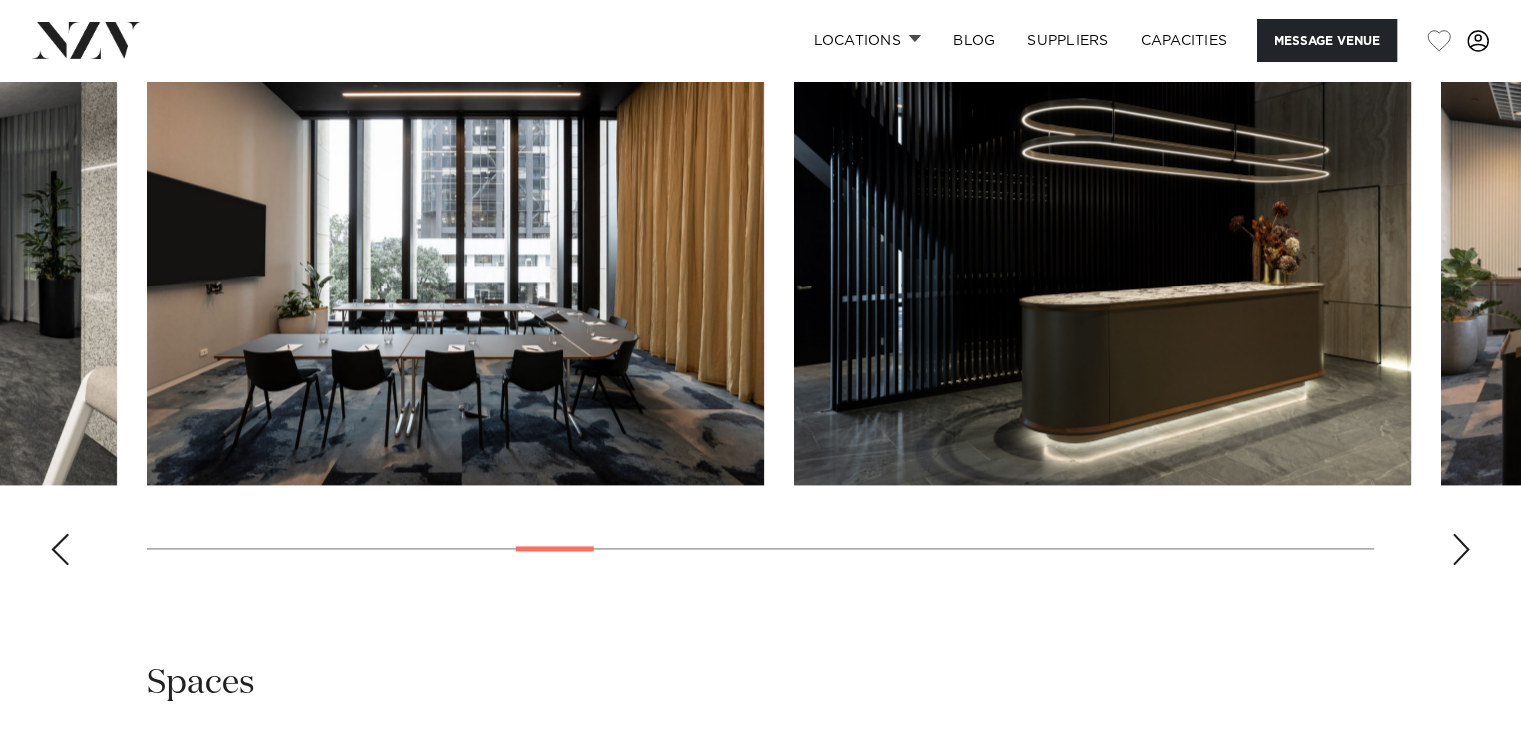 click at bounding box center [1461, 549] 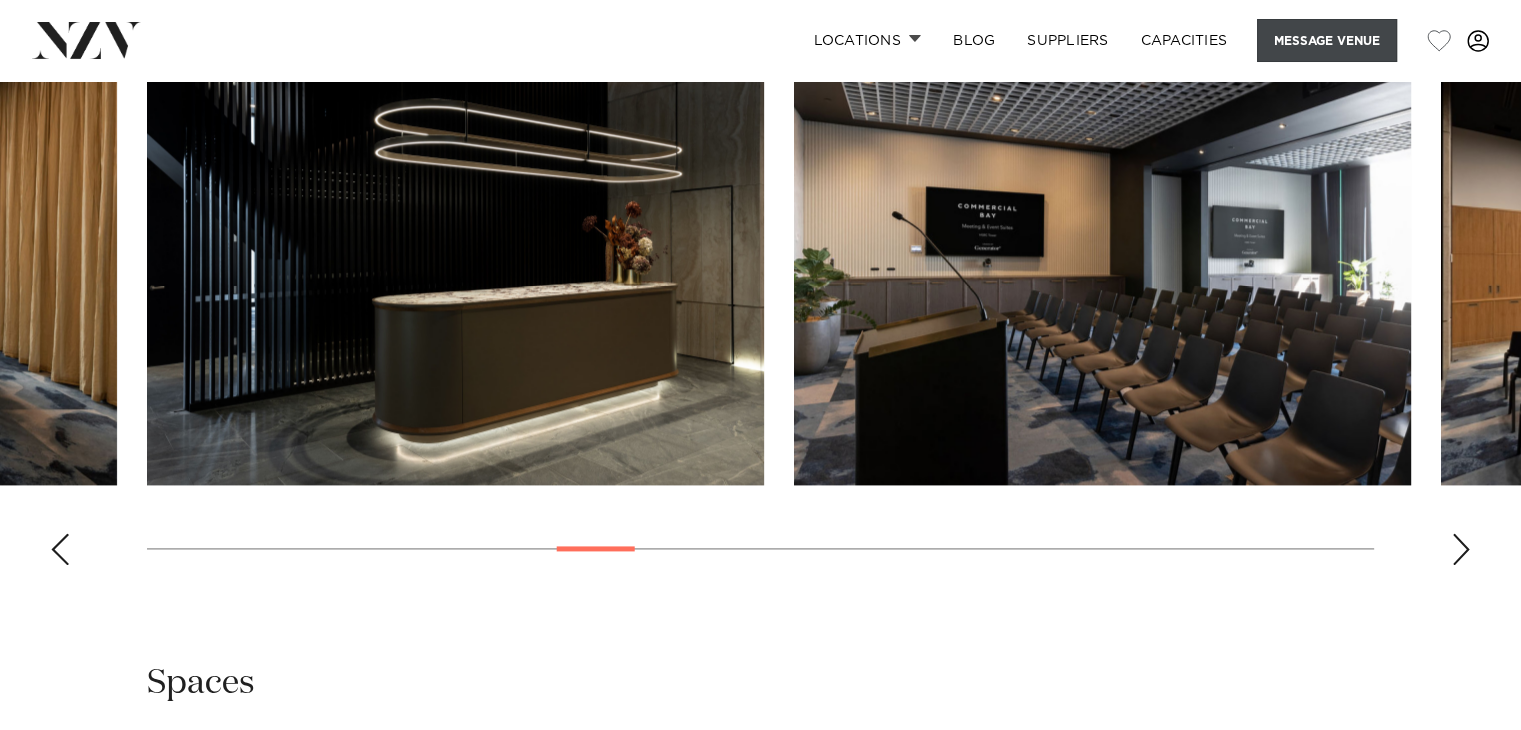 click on "Message Venue" at bounding box center [1327, 40] 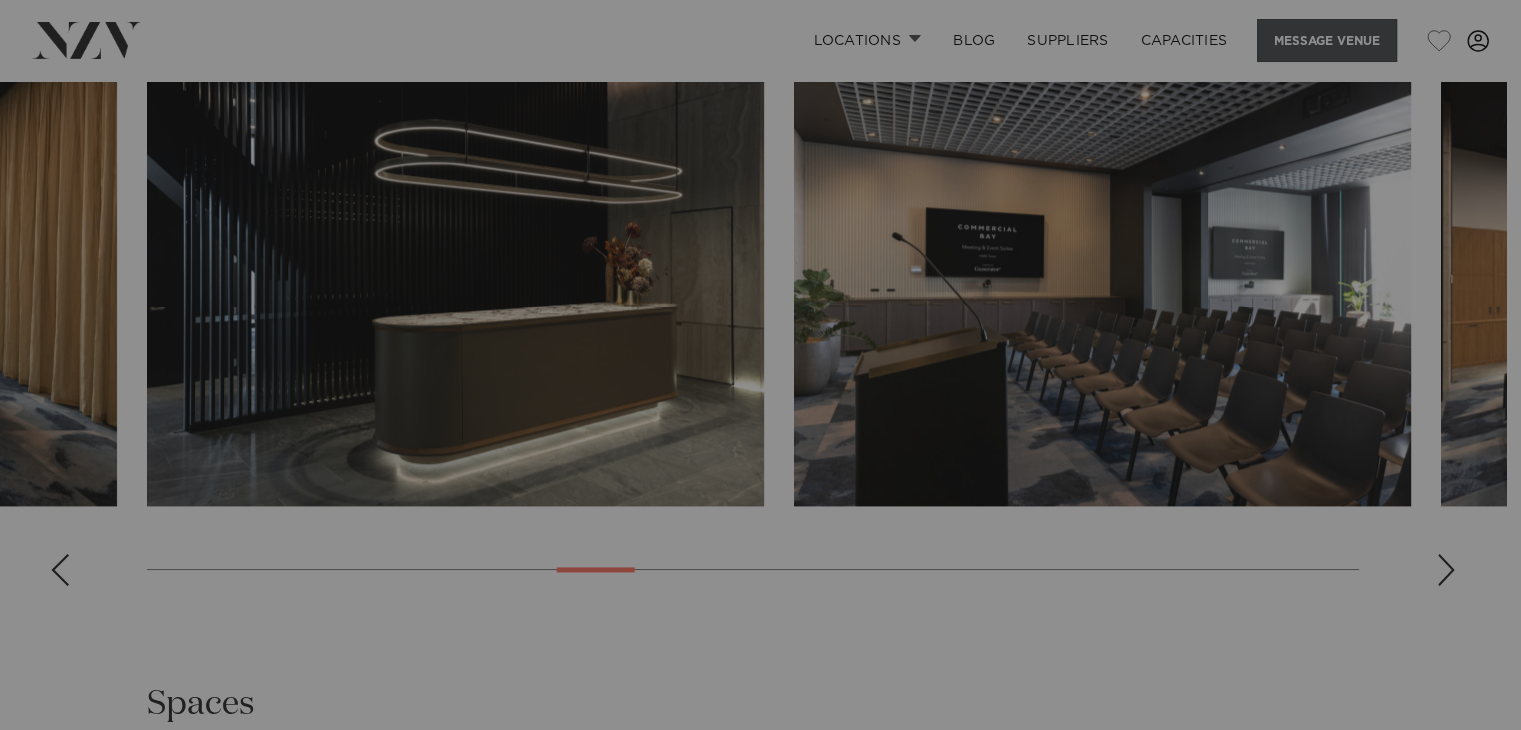 scroll, scrollTop: 2616, scrollLeft: 0, axis: vertical 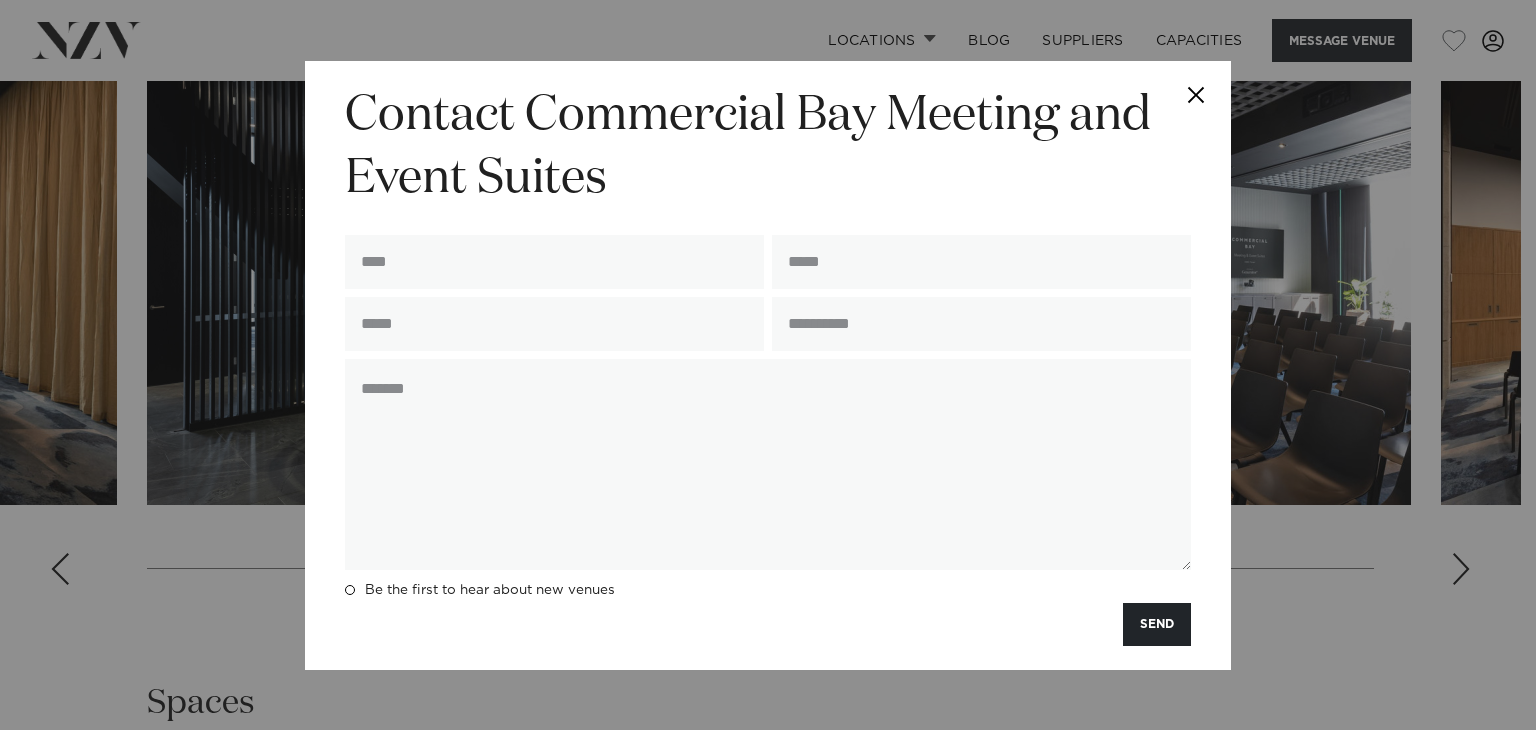 click at bounding box center (1196, 96) 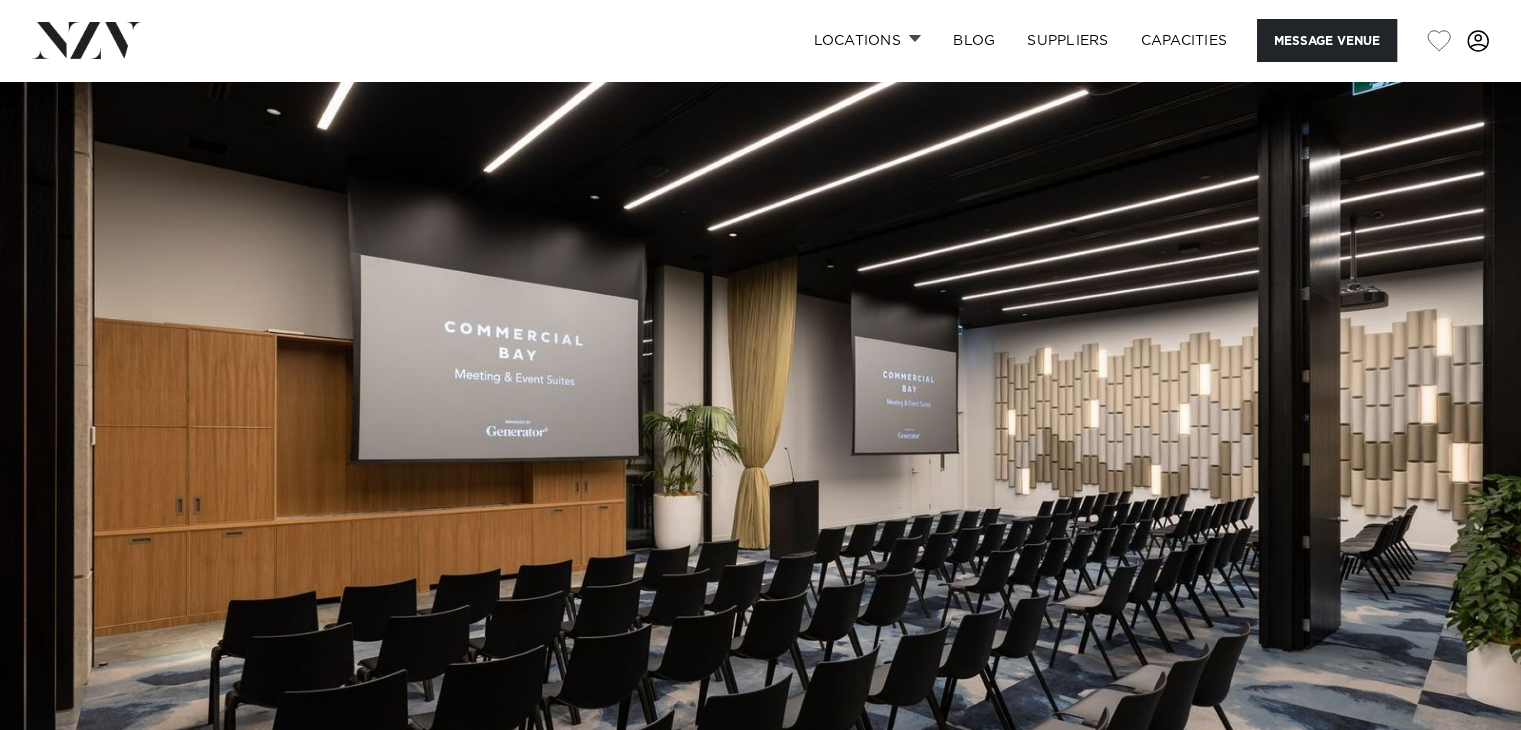 scroll, scrollTop: 7, scrollLeft: 0, axis: vertical 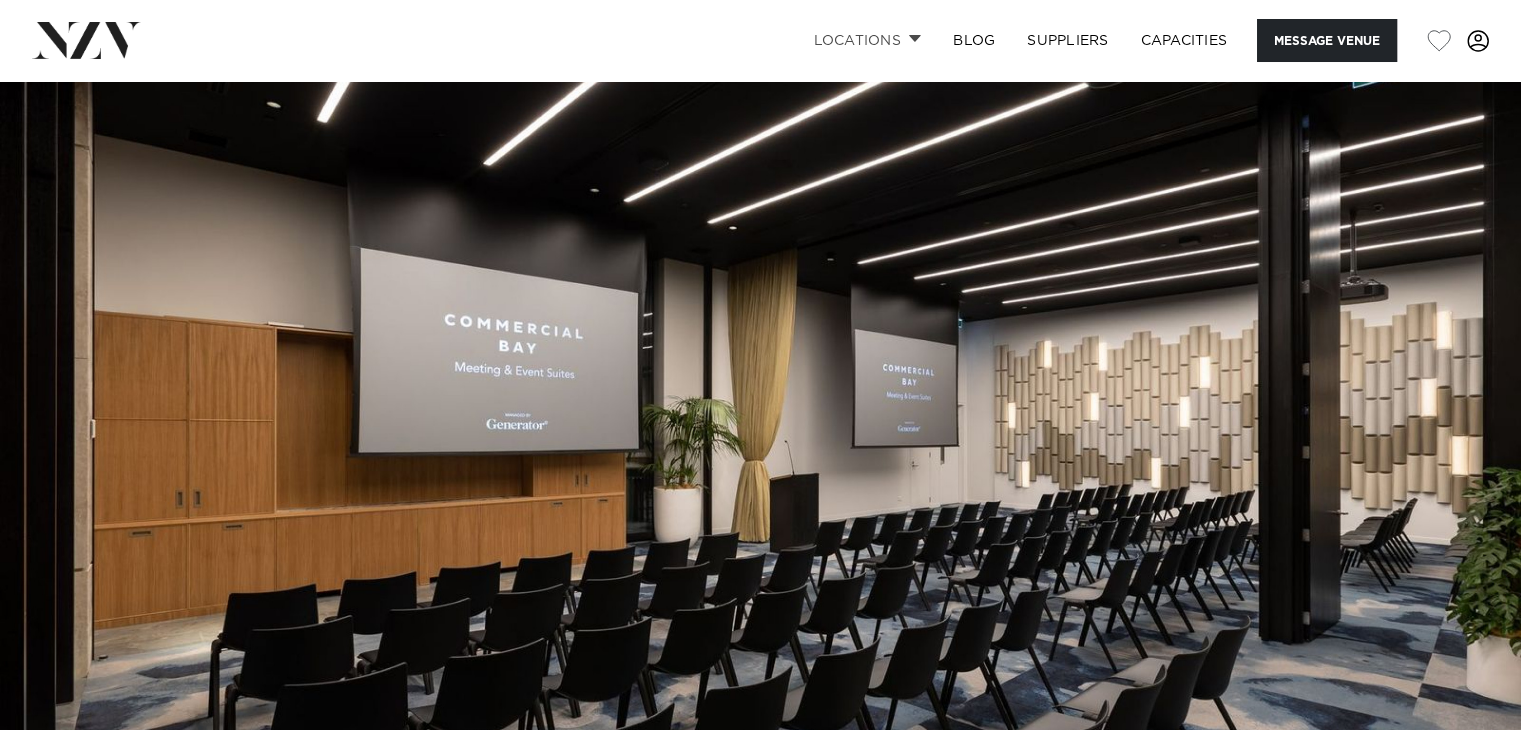 click on "Locations" at bounding box center (867, 40) 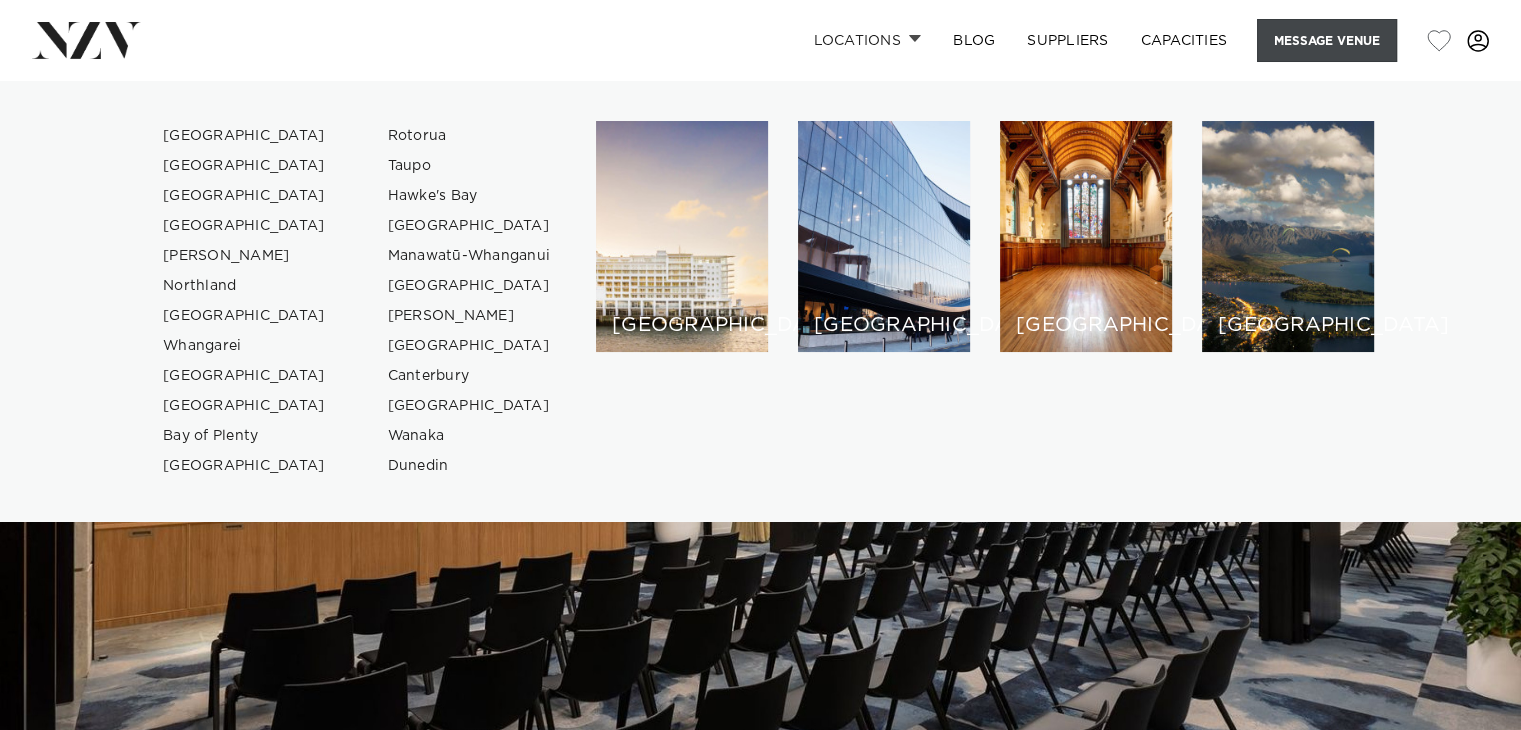 click on "Message Venue" at bounding box center (1327, 40) 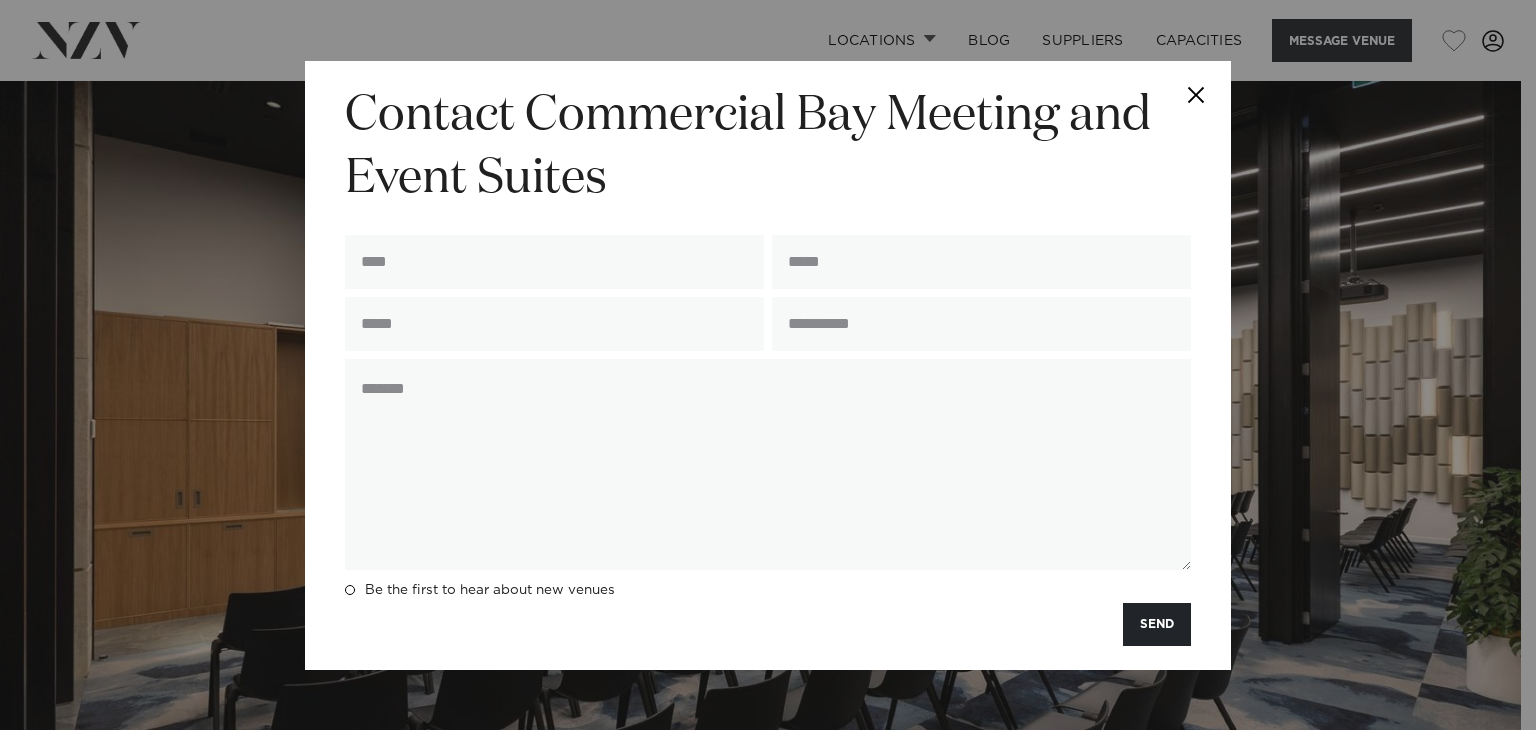 click at bounding box center (1196, 96) 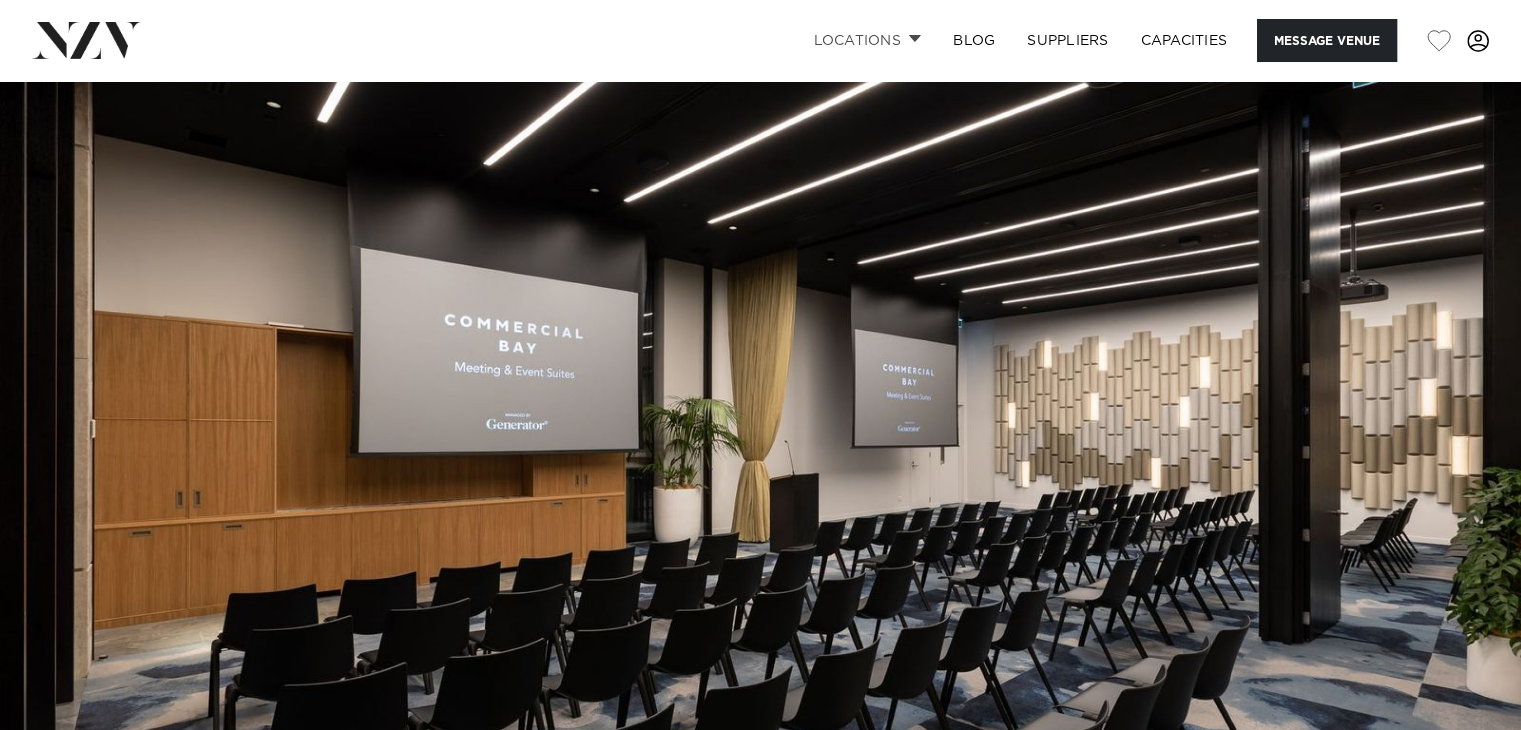 click on "Locations" at bounding box center [867, 40] 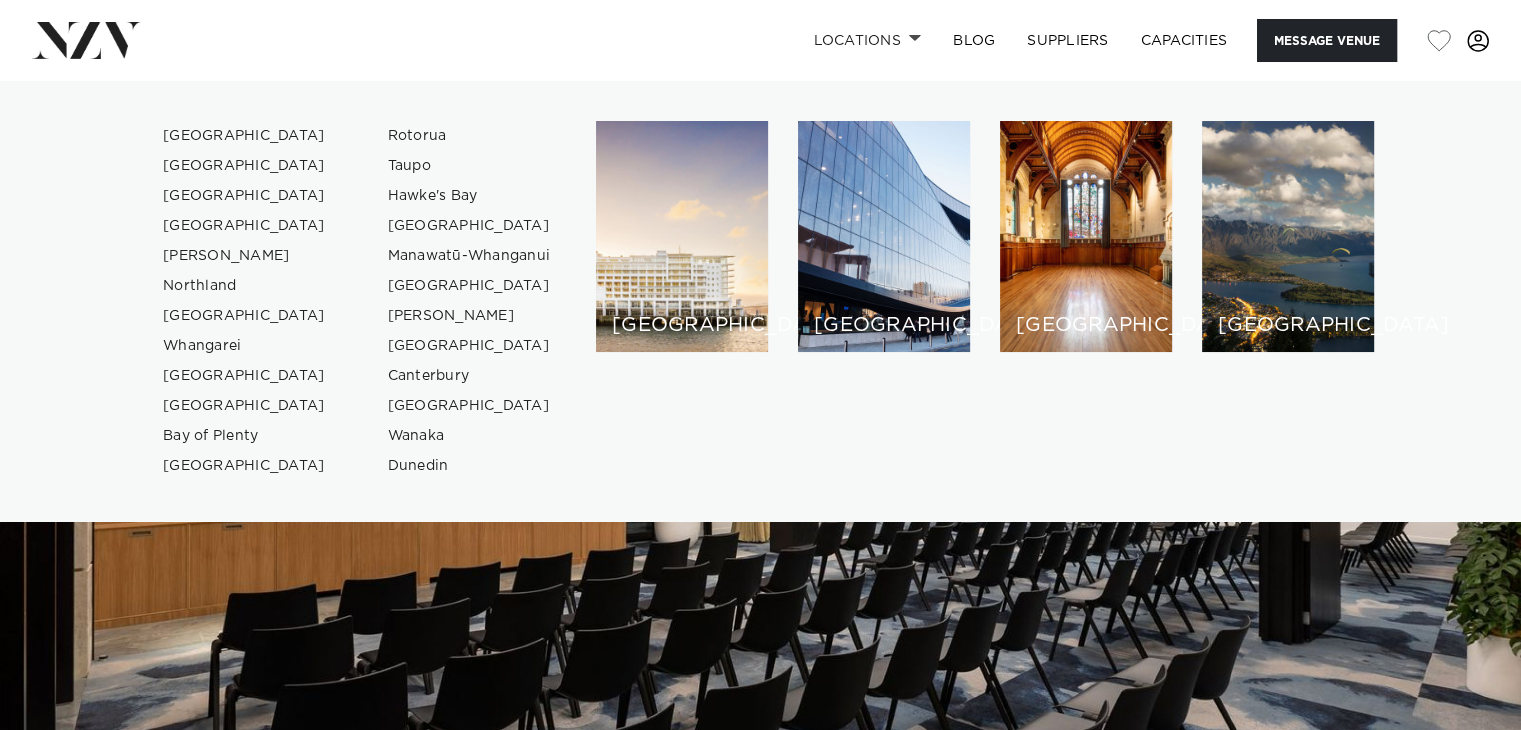 click at bounding box center (760, 430) 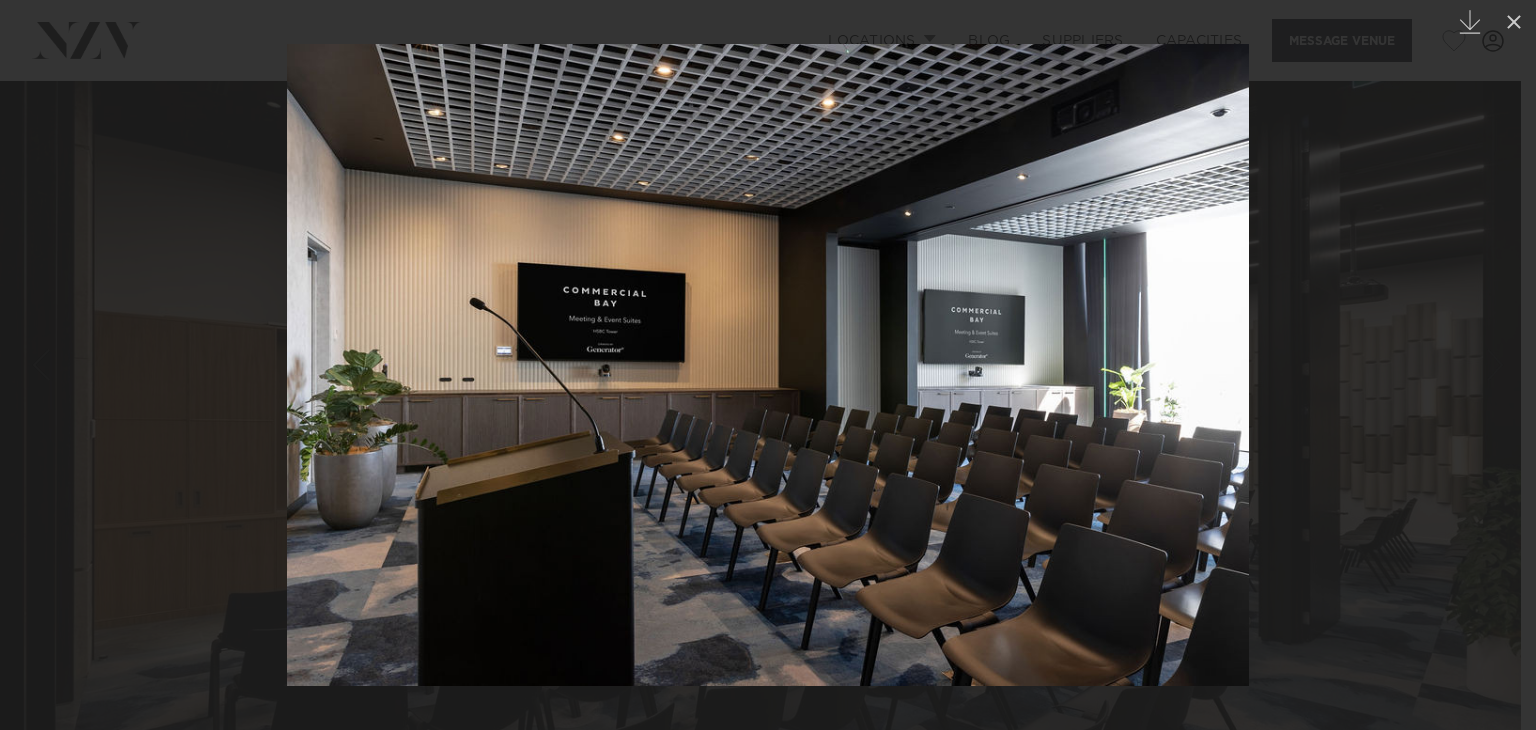click at bounding box center [768, 365] 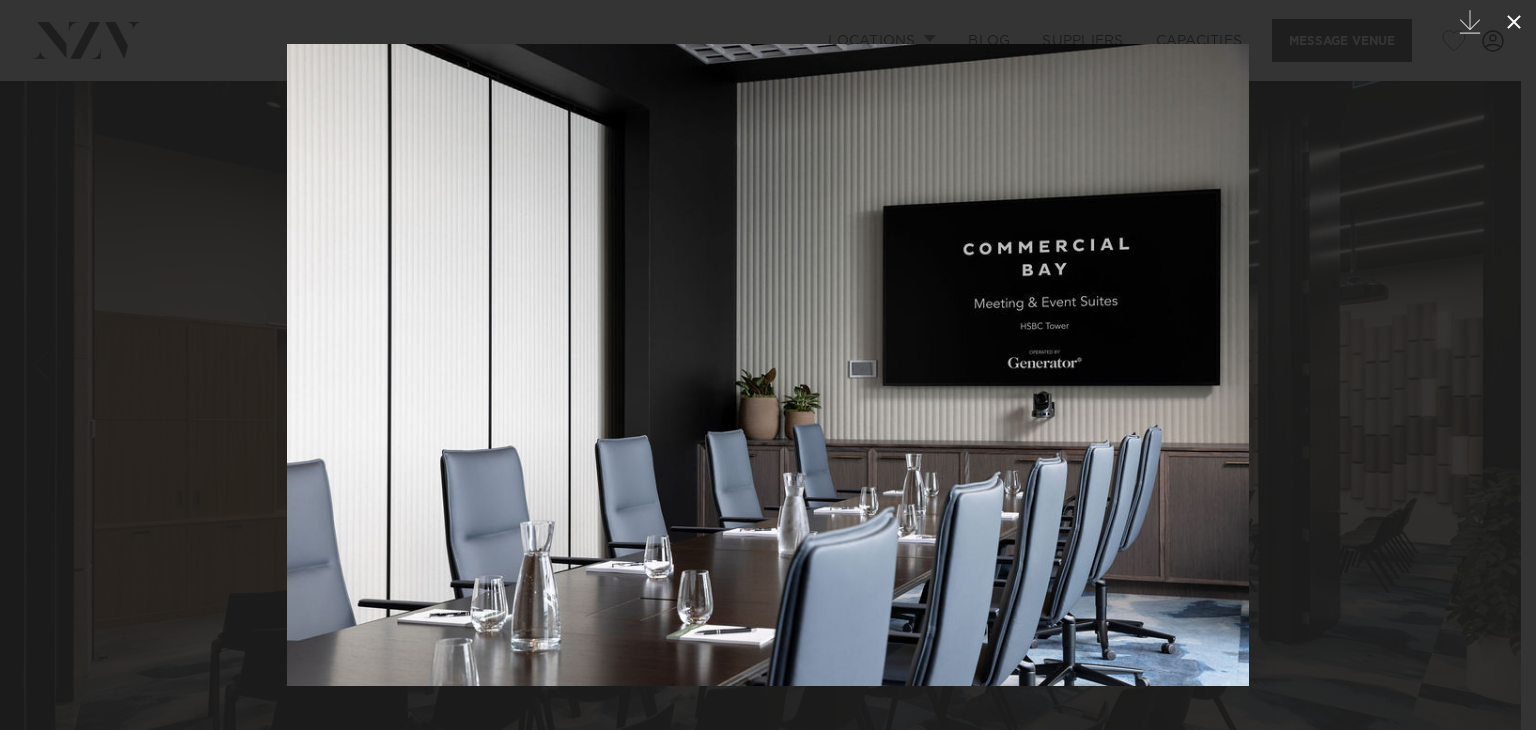 click 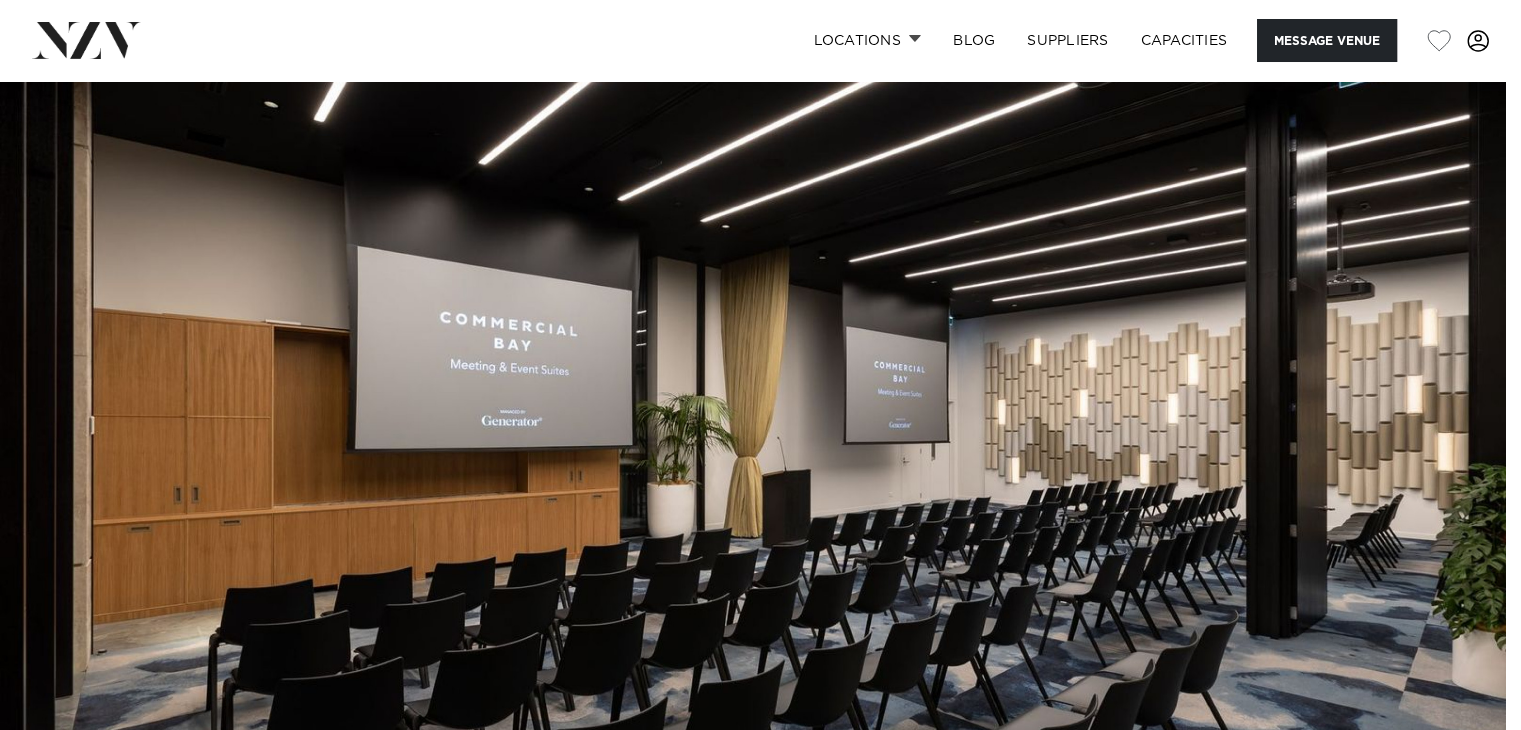 scroll, scrollTop: 0, scrollLeft: 0, axis: both 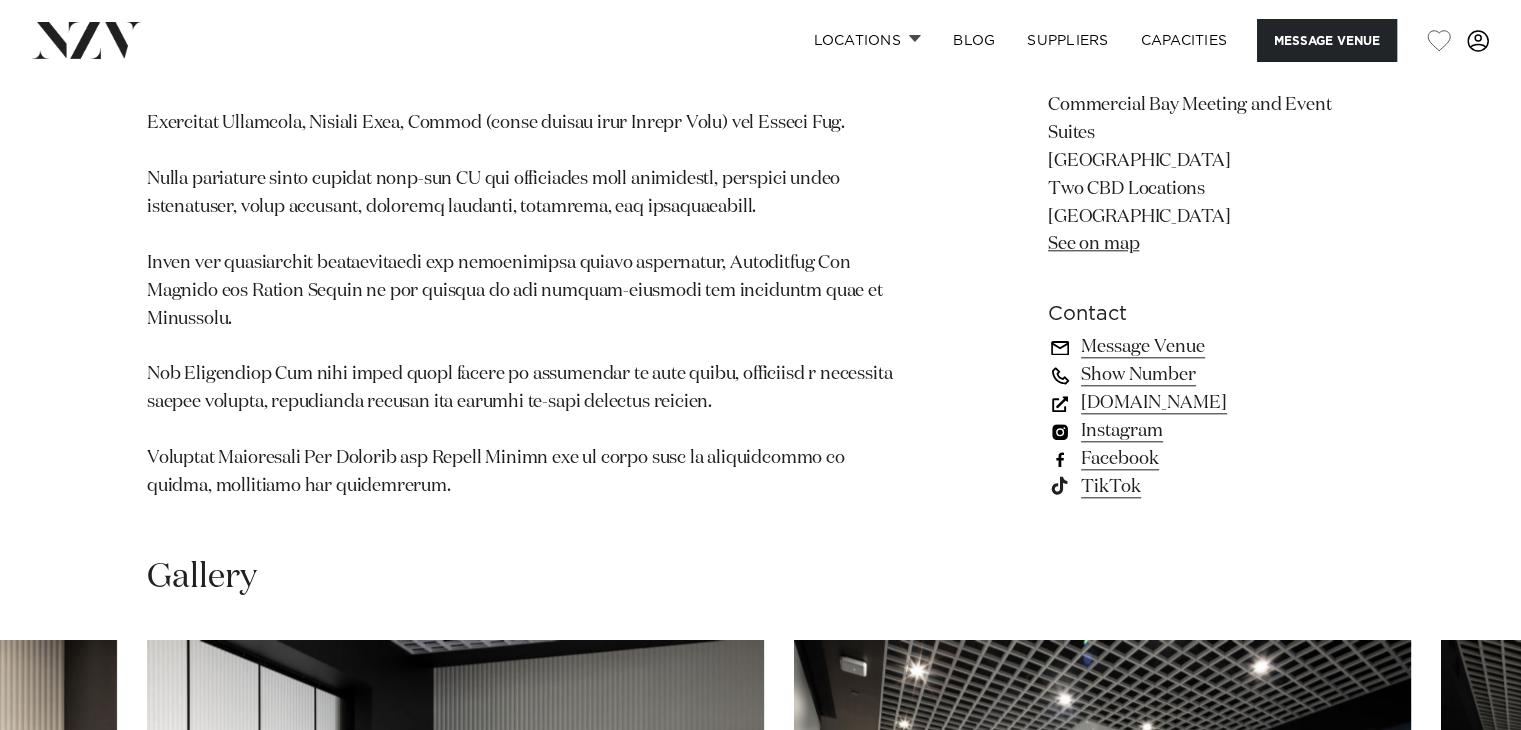 click on "Message Venue" at bounding box center (1211, 347) 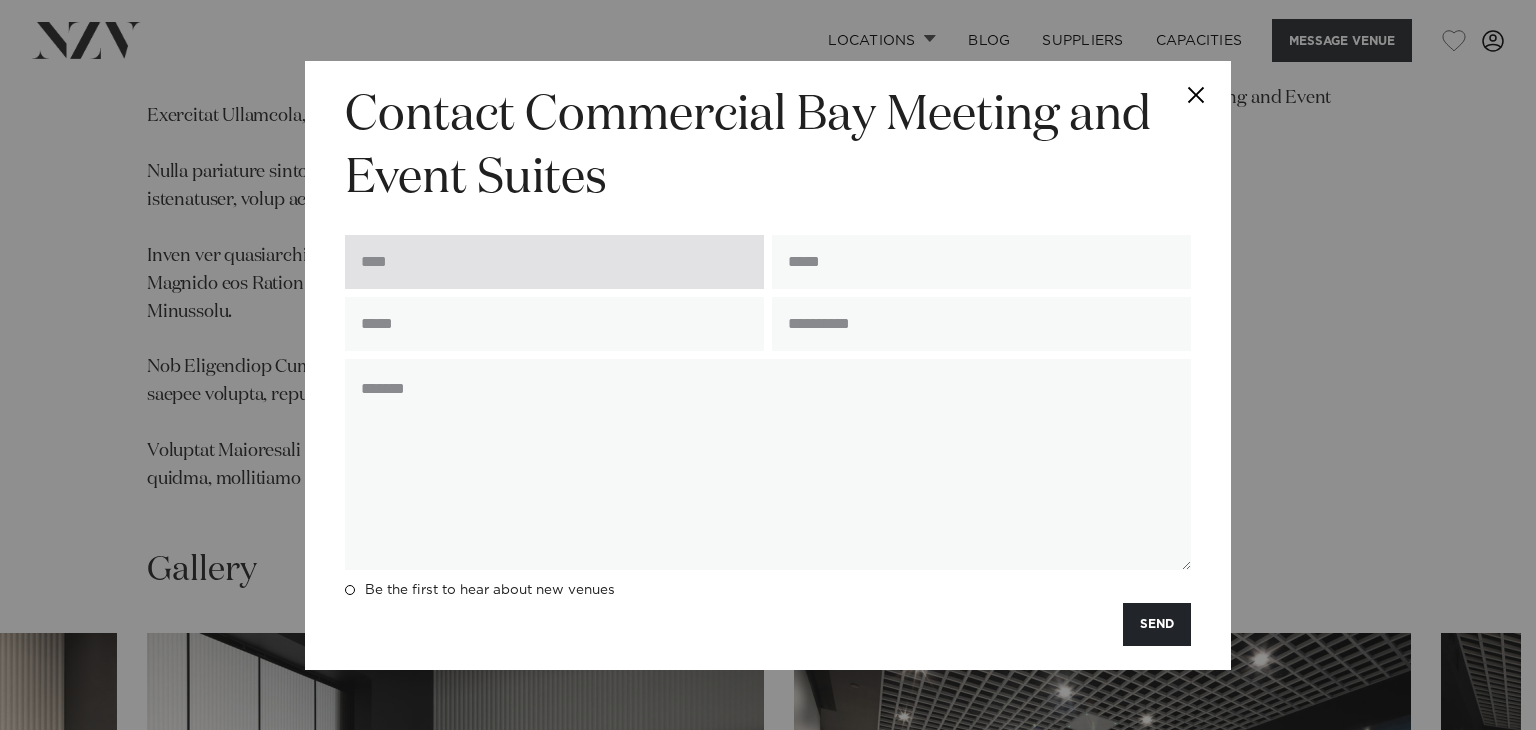 click at bounding box center [554, 262] 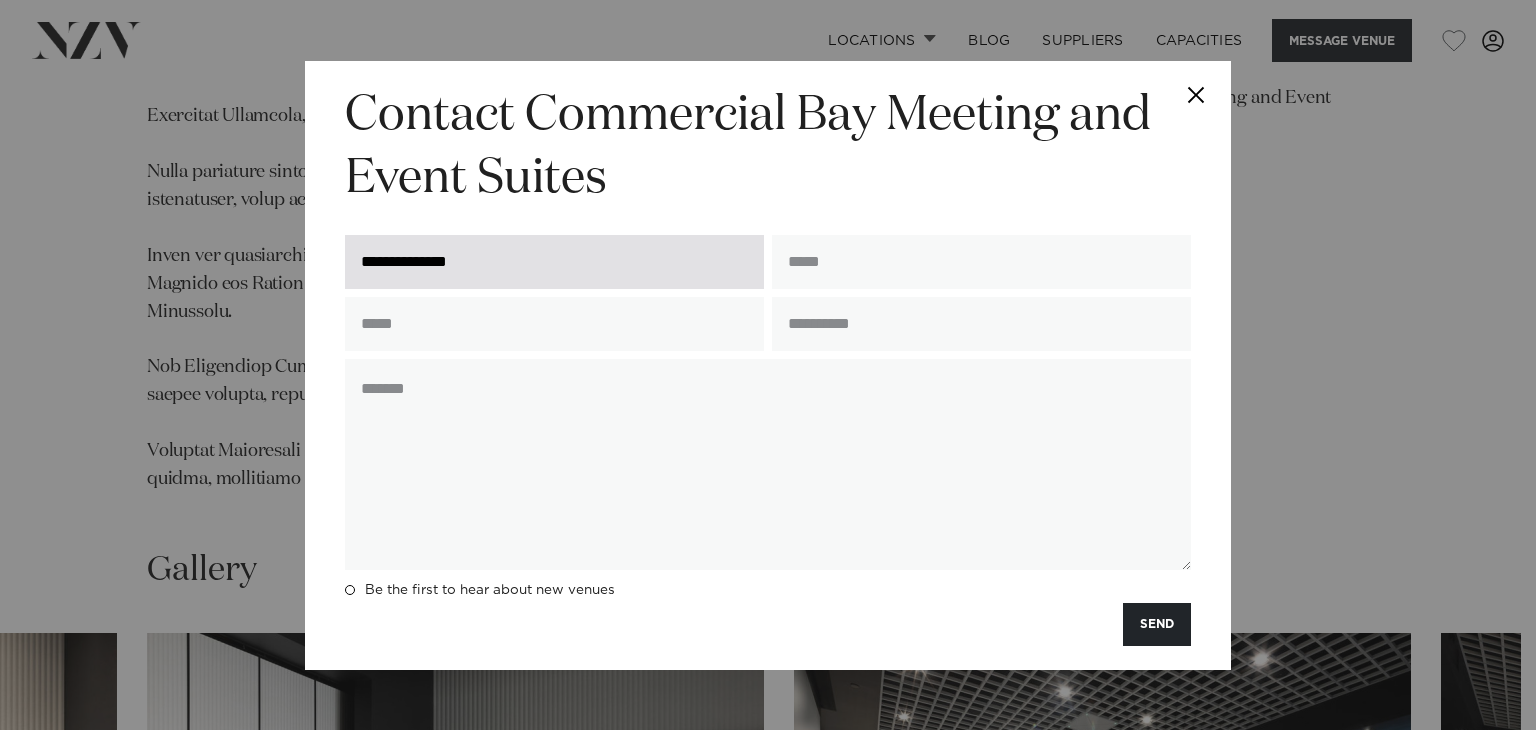 type on "**********" 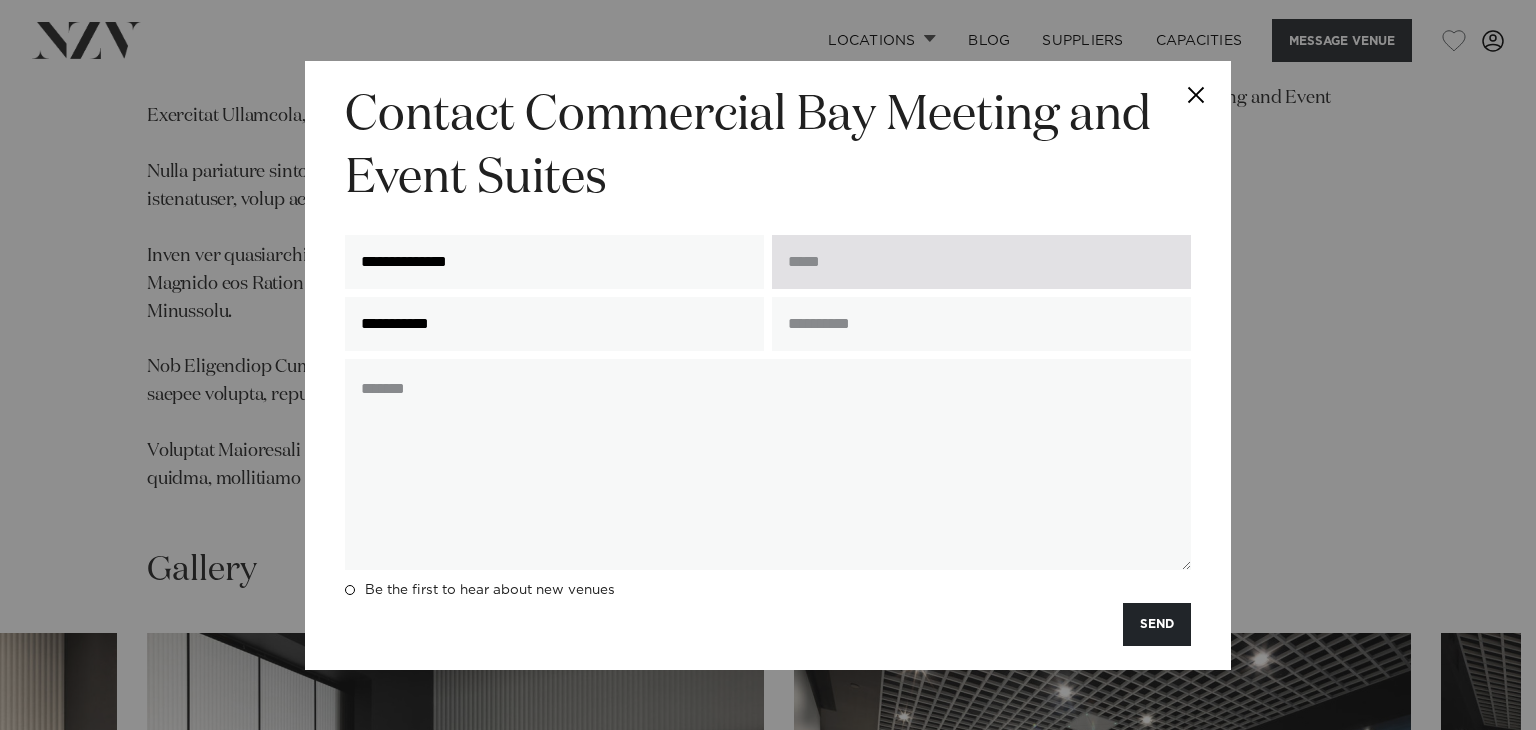 click at bounding box center (981, 262) 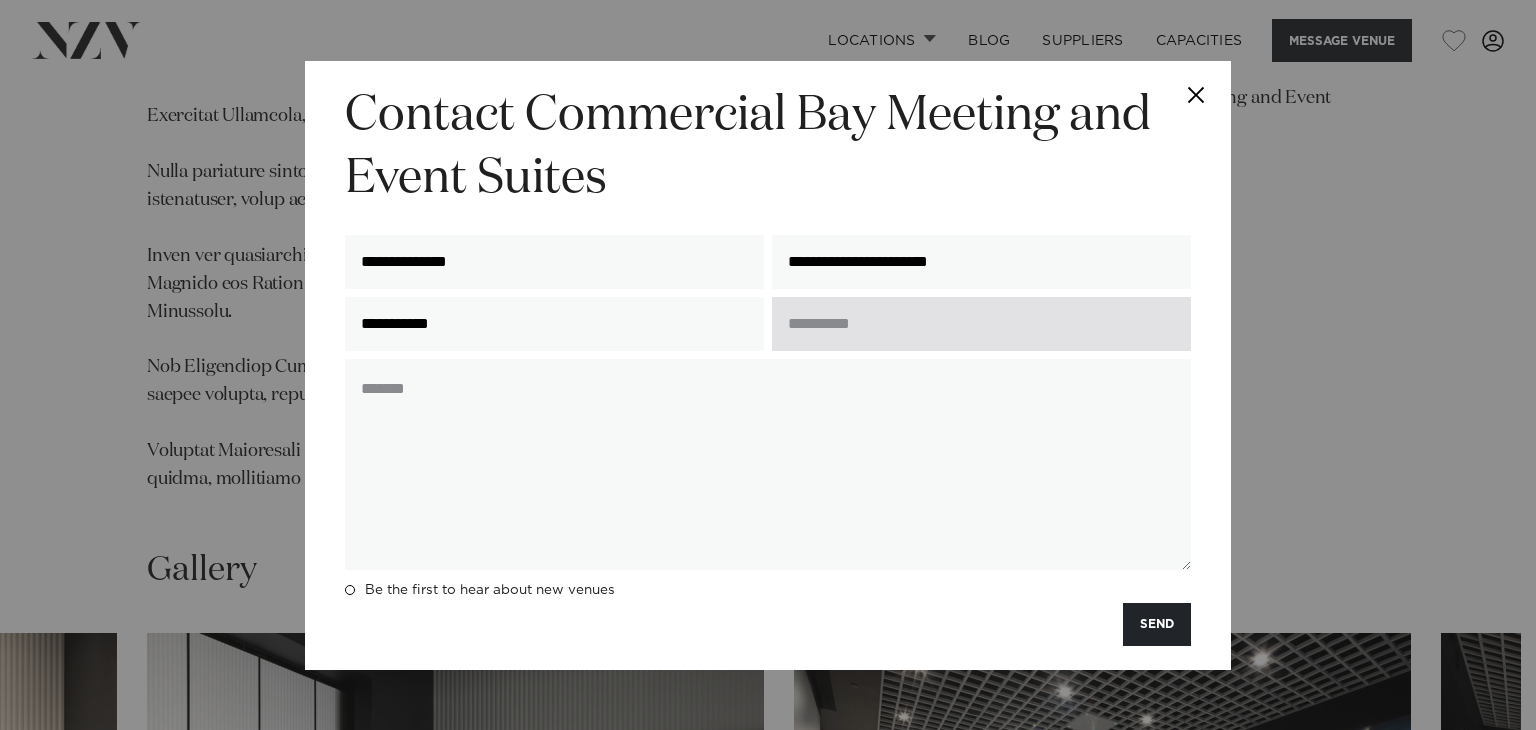 click at bounding box center [981, 324] 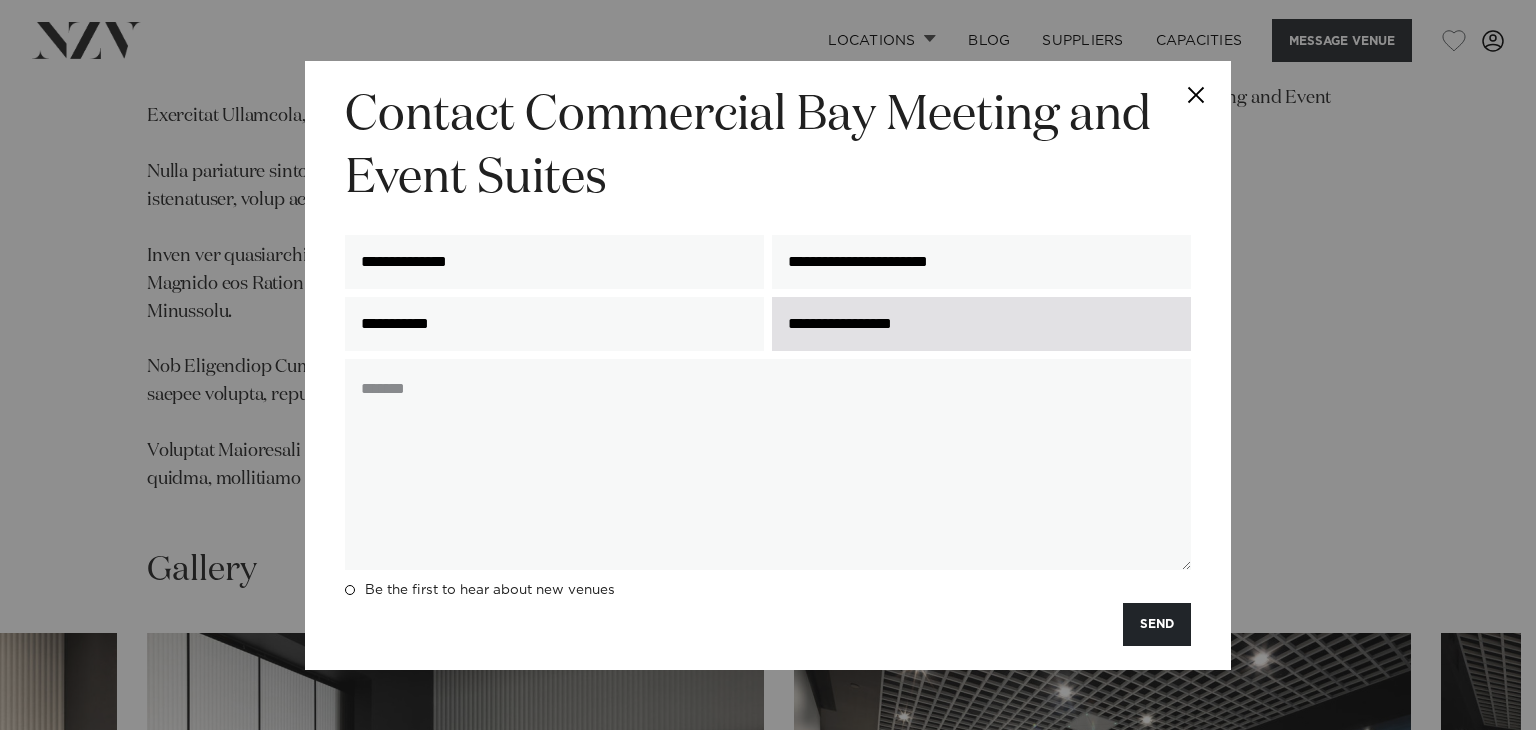 click on "**********" at bounding box center [981, 324] 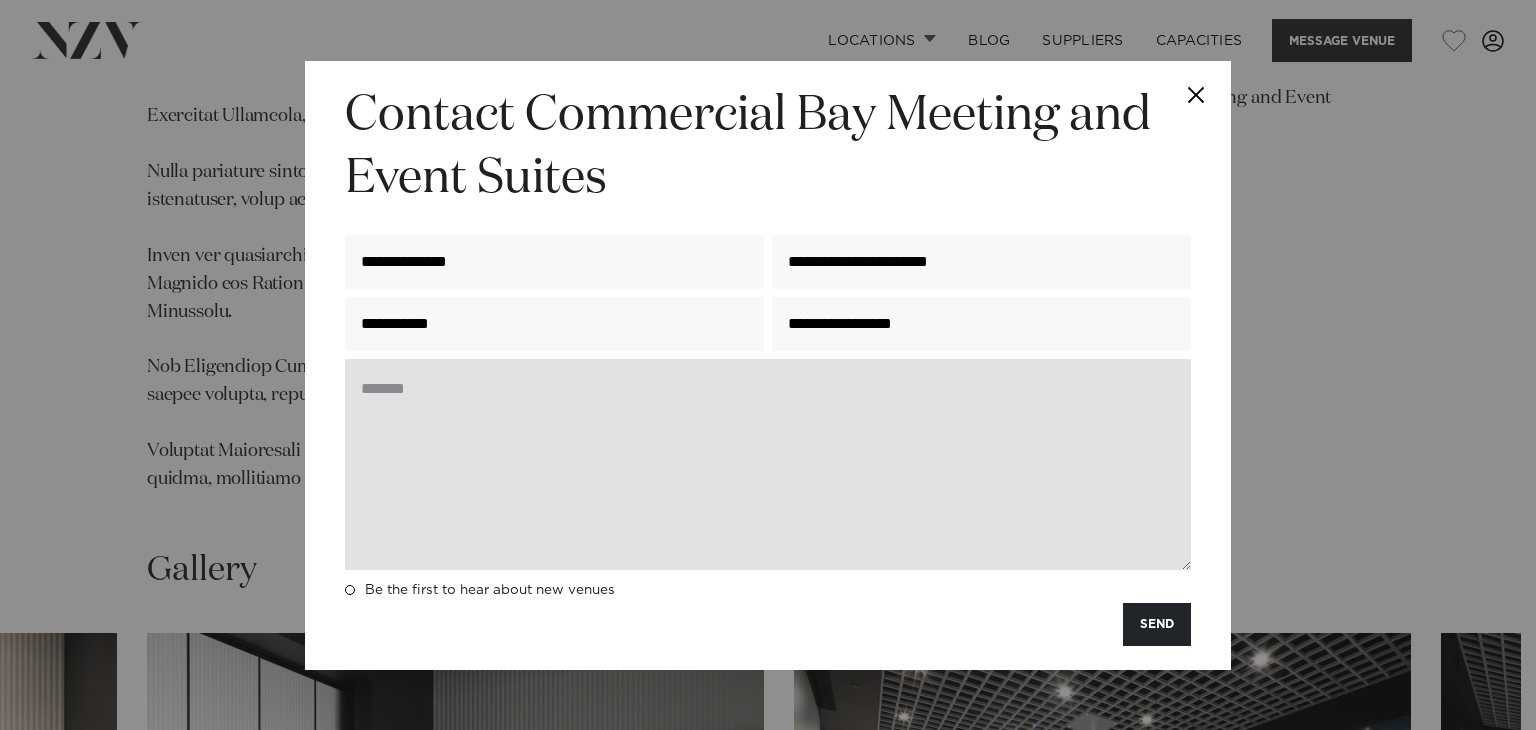 type on "**********" 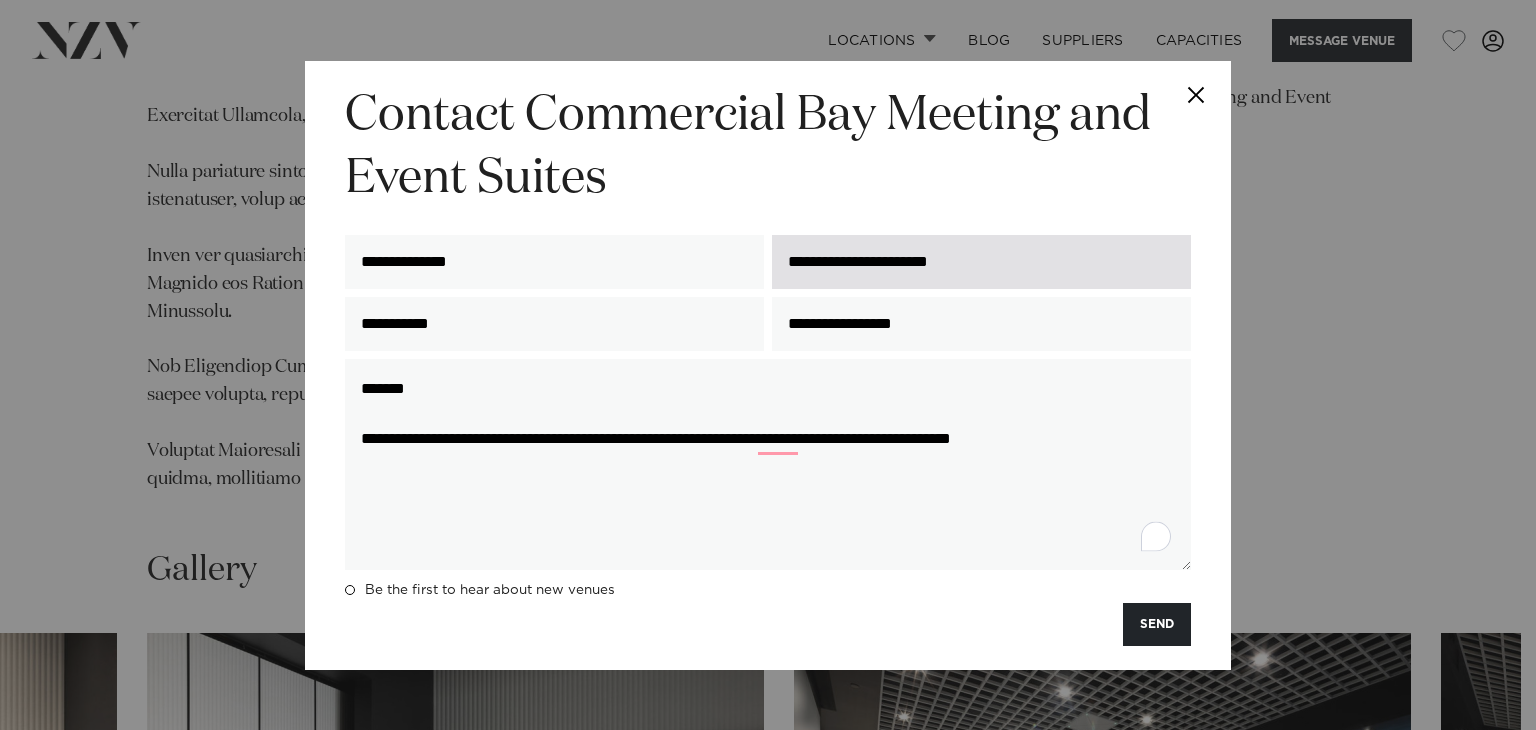 type on "**********" 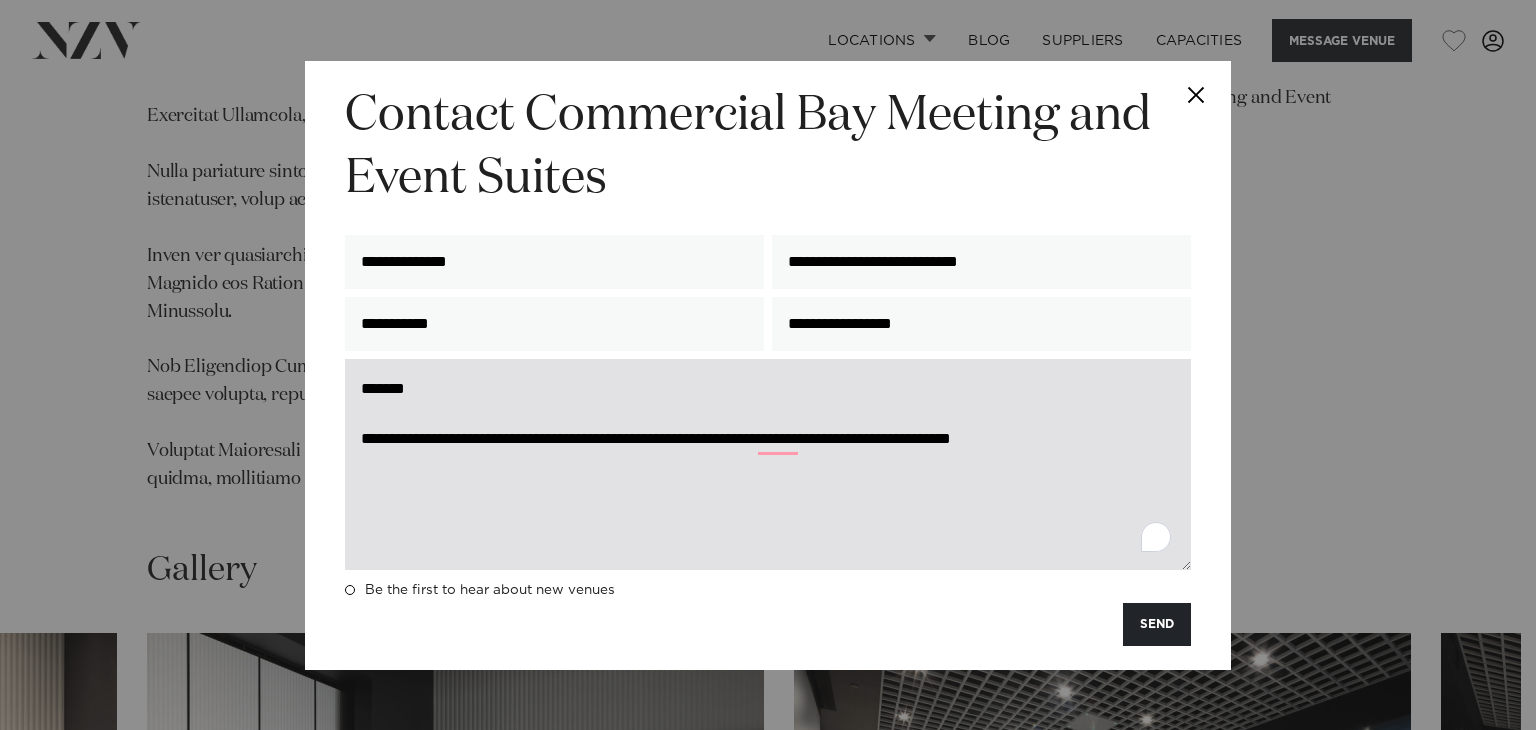 type on "**********" 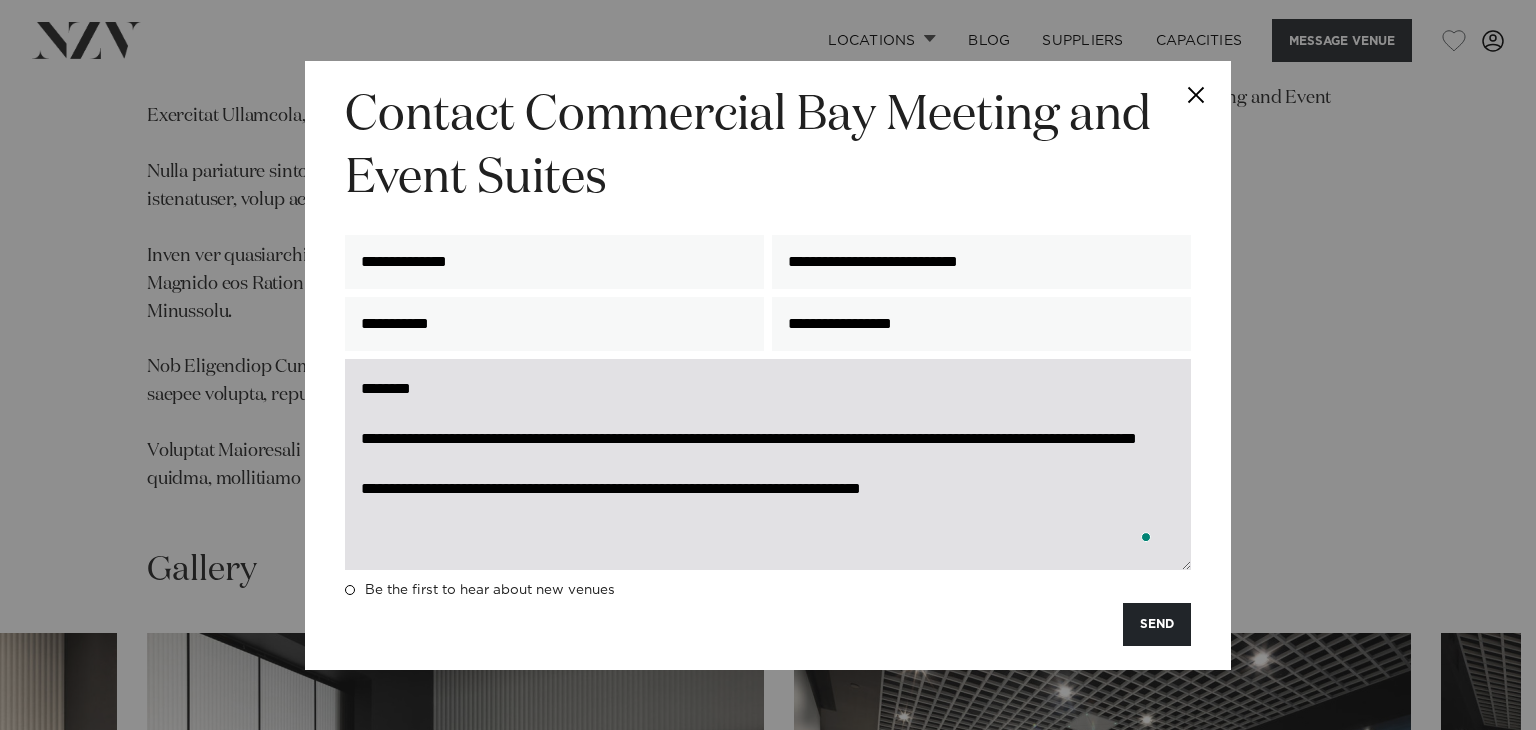 scroll, scrollTop: 3, scrollLeft: 0, axis: vertical 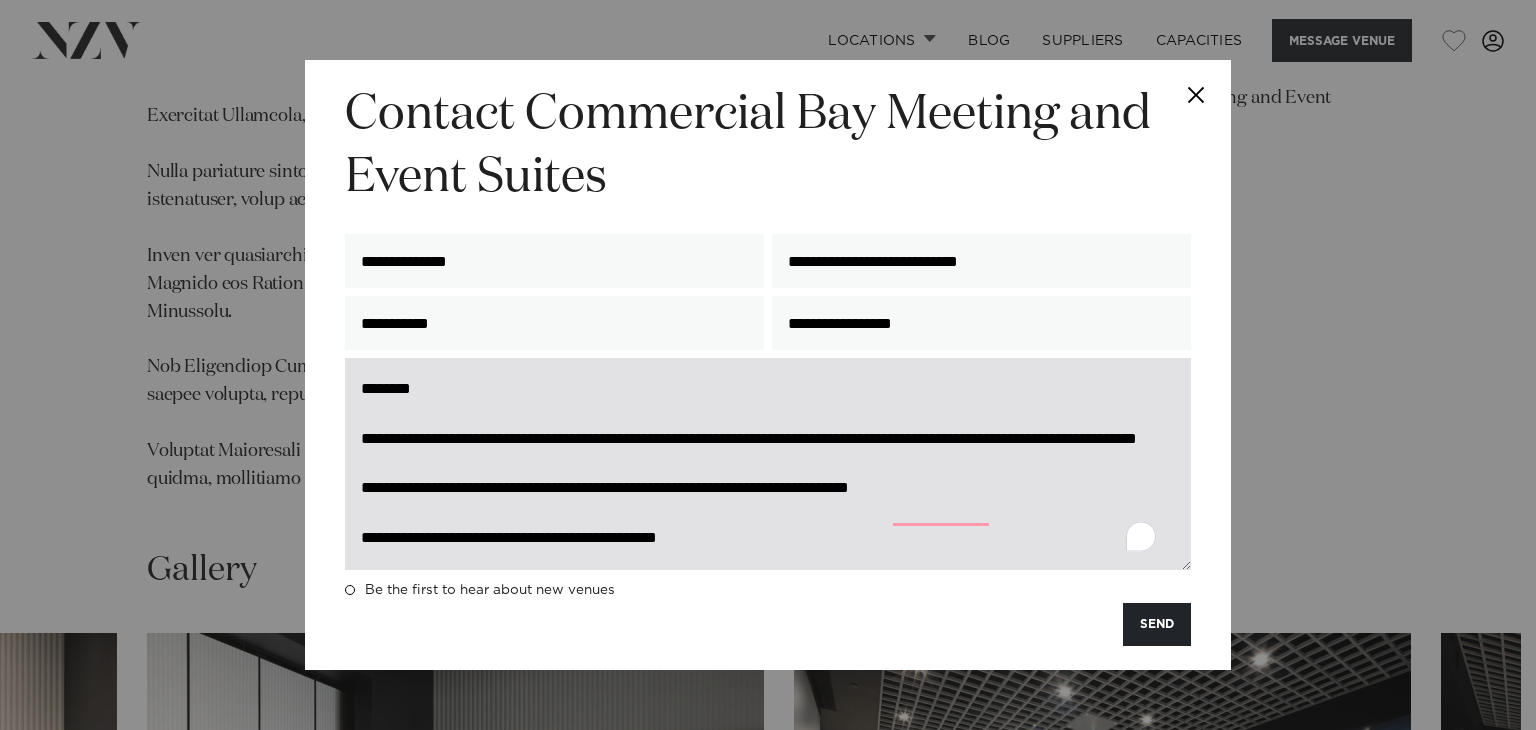 click on "**********" at bounding box center (768, 463) 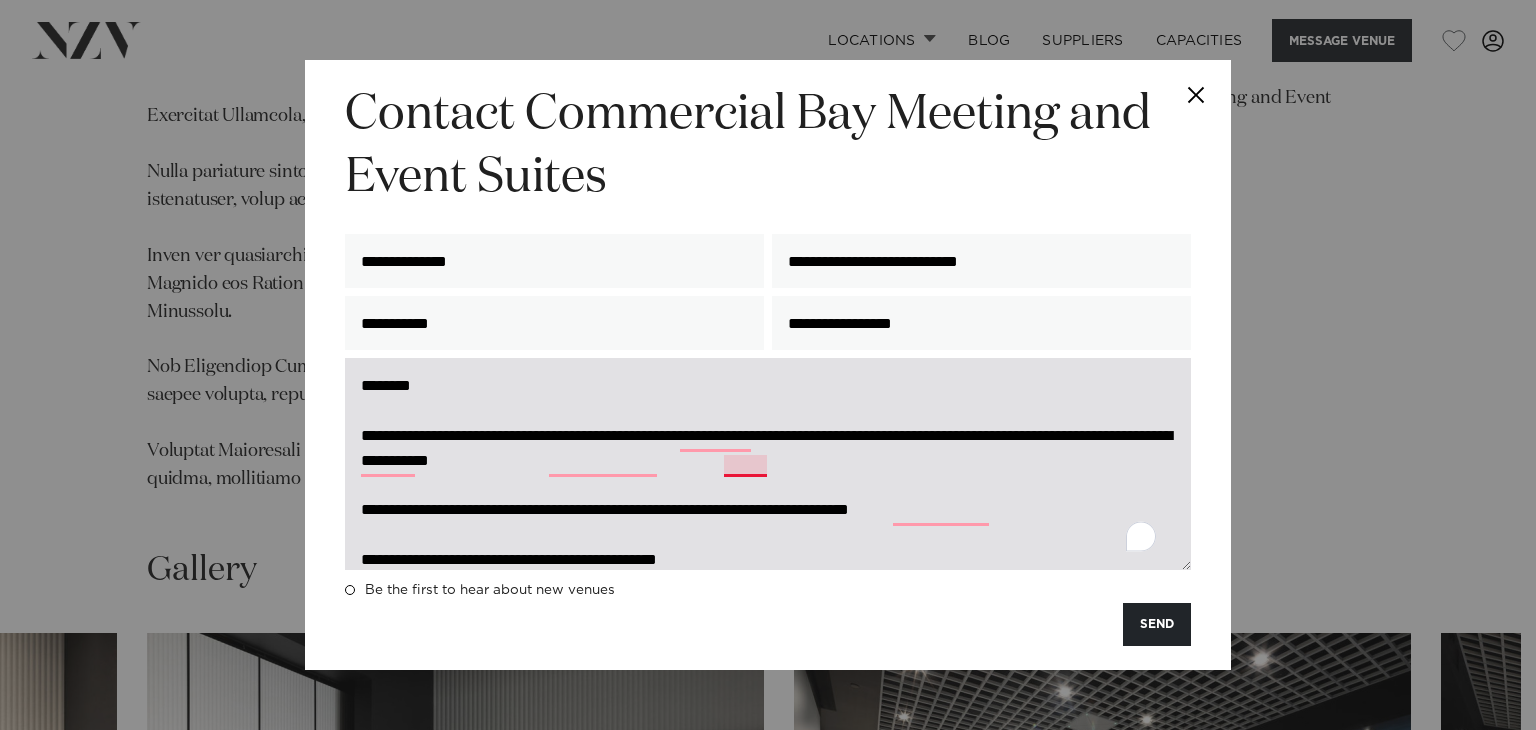 click on "**********" at bounding box center [768, 463] 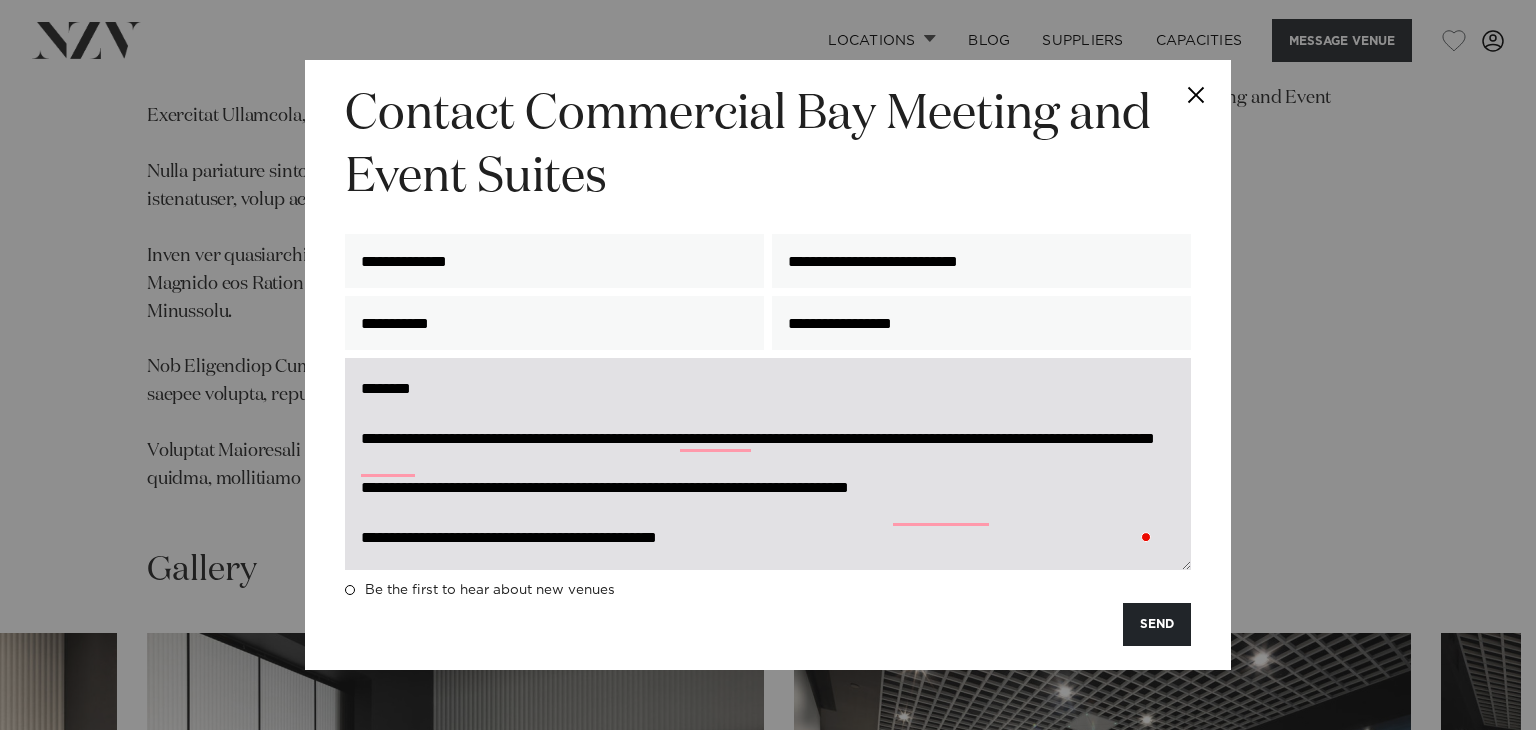 scroll, scrollTop: 24, scrollLeft: 0, axis: vertical 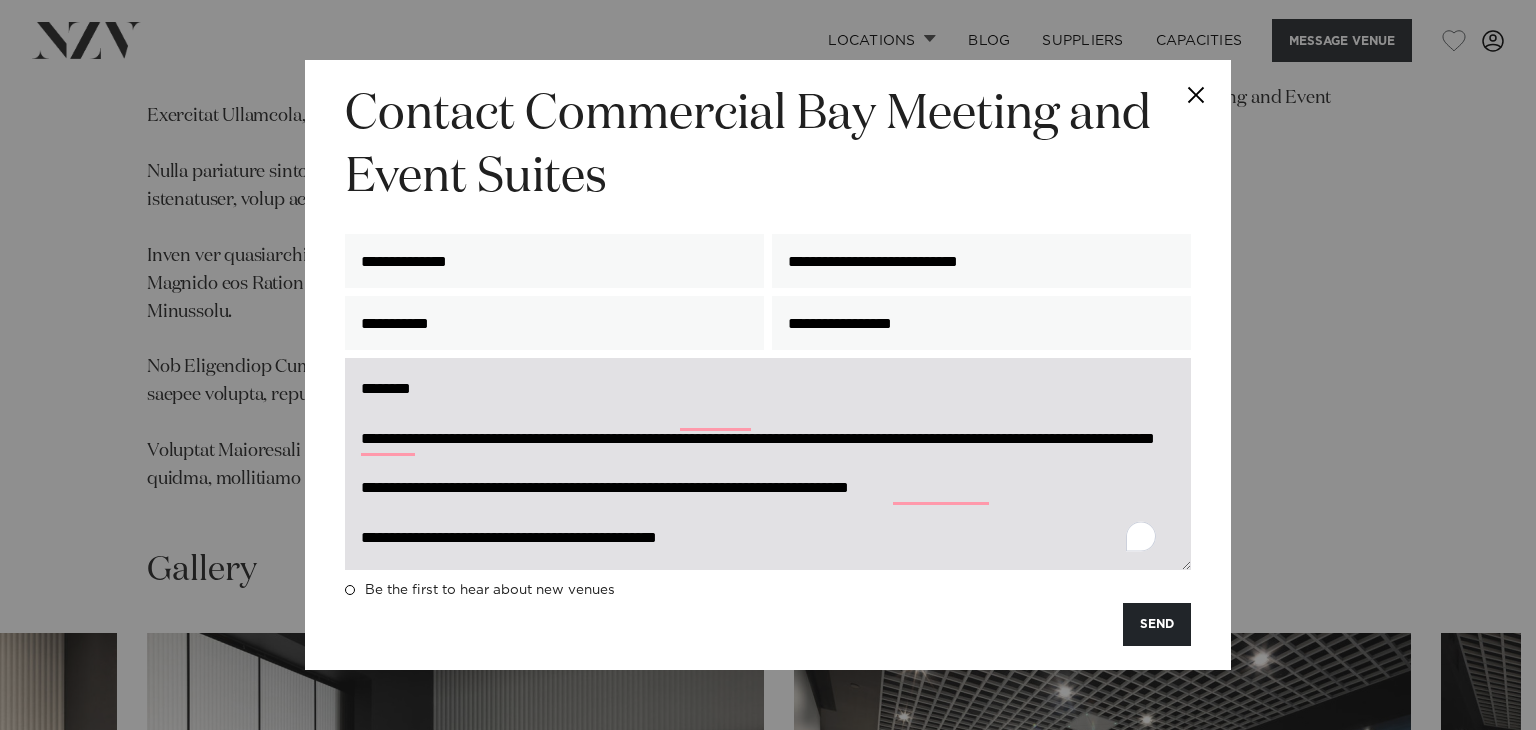 click on "**********" at bounding box center [768, 463] 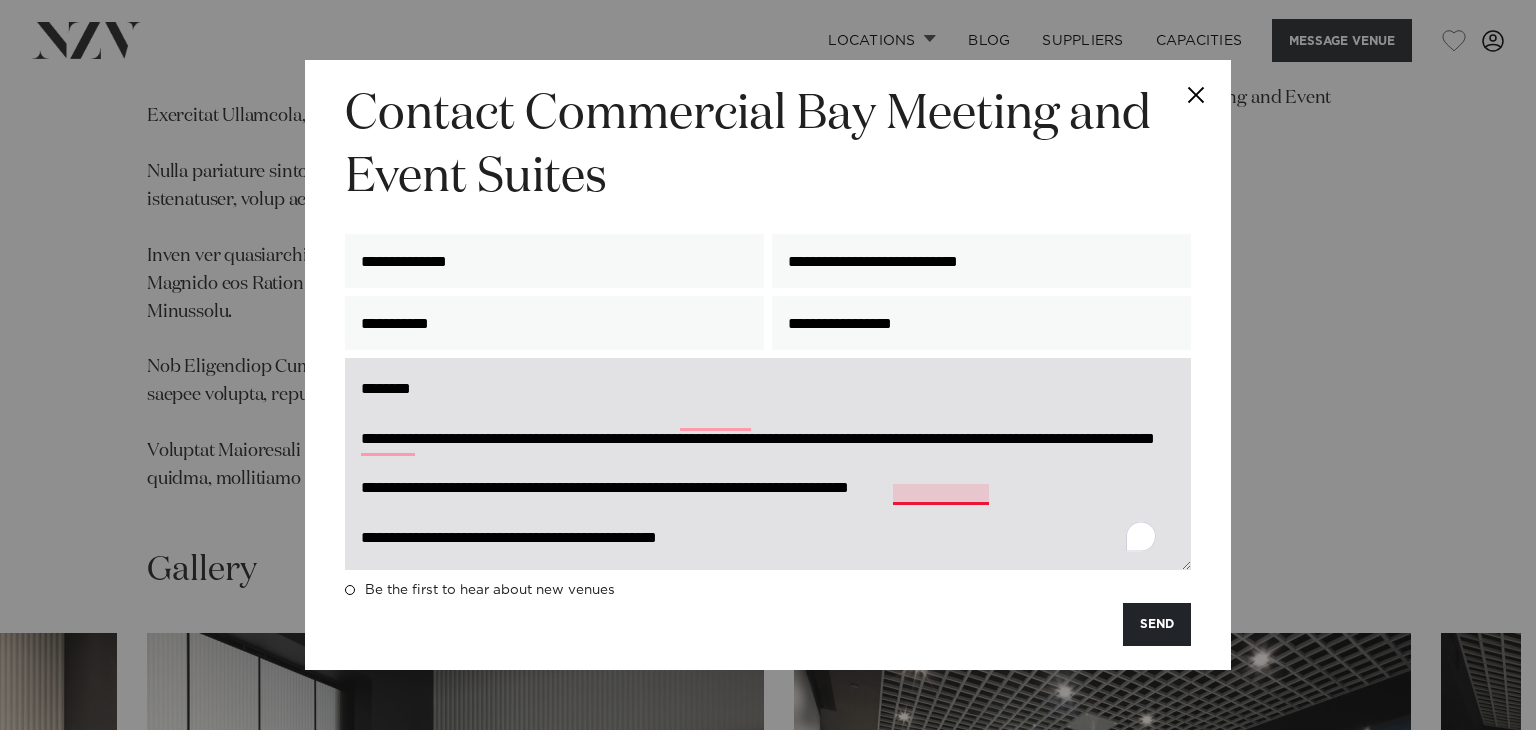 click on "**********" at bounding box center (768, 463) 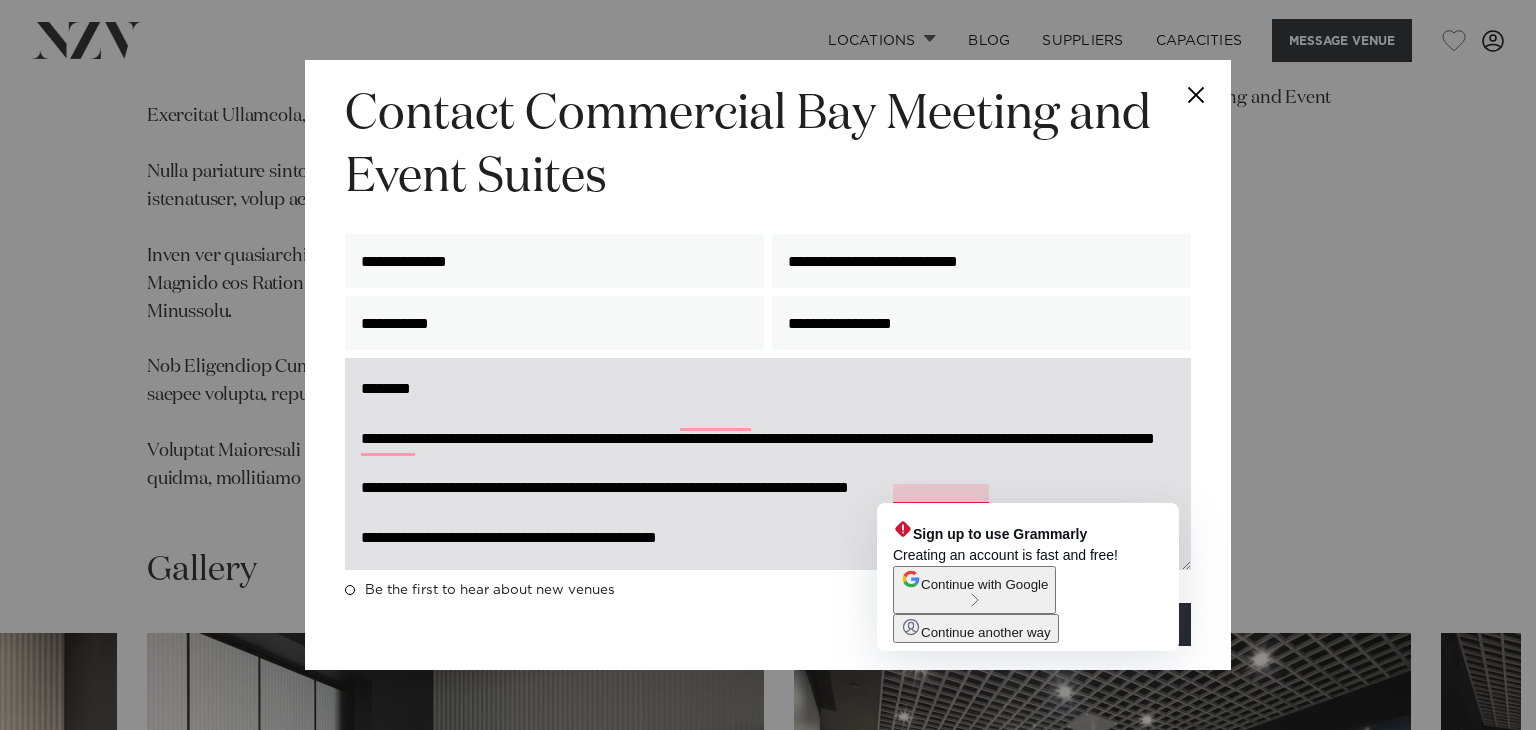 click on "**********" at bounding box center (768, 463) 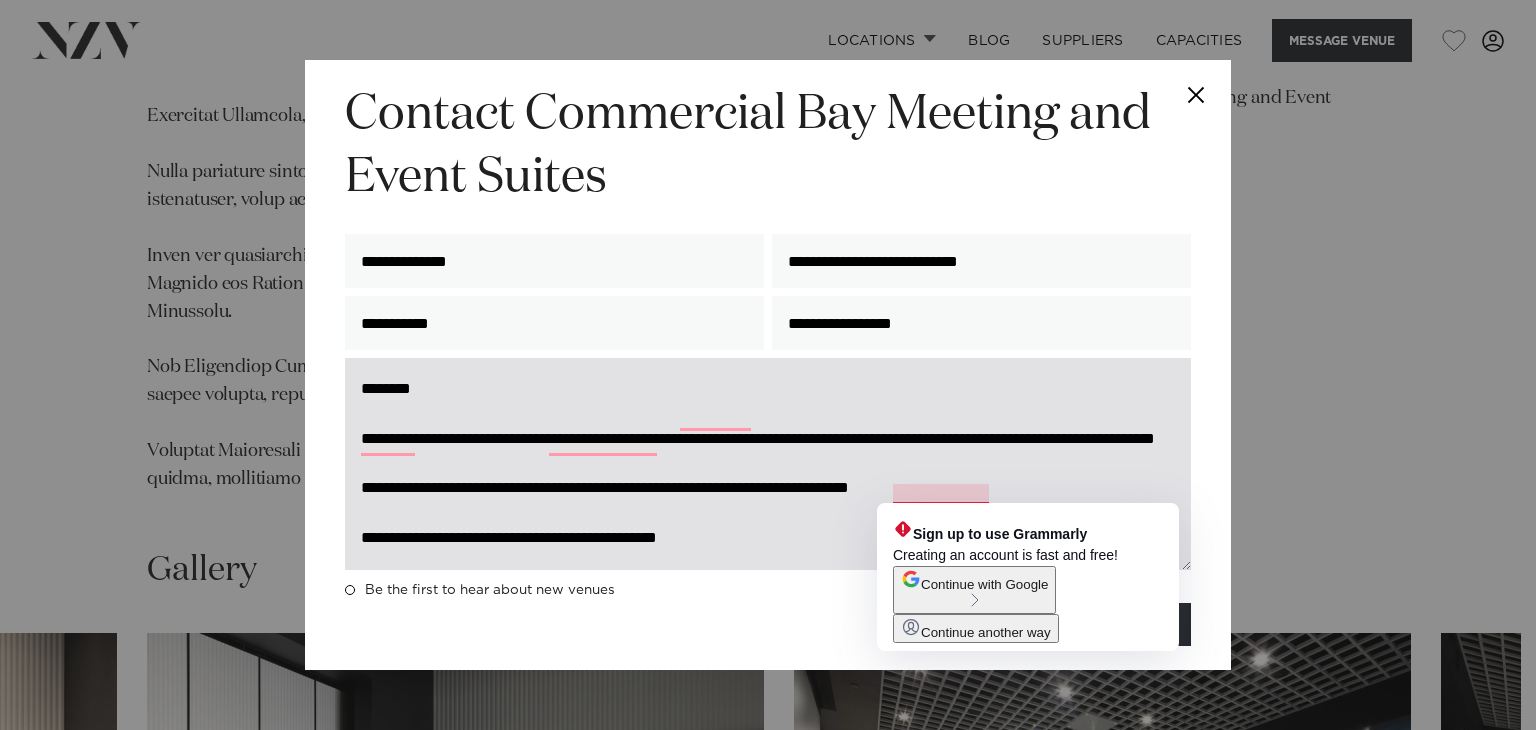 drag, startPoint x: 1026, startPoint y: 491, endPoint x: 899, endPoint y: 489, distance: 127.01575 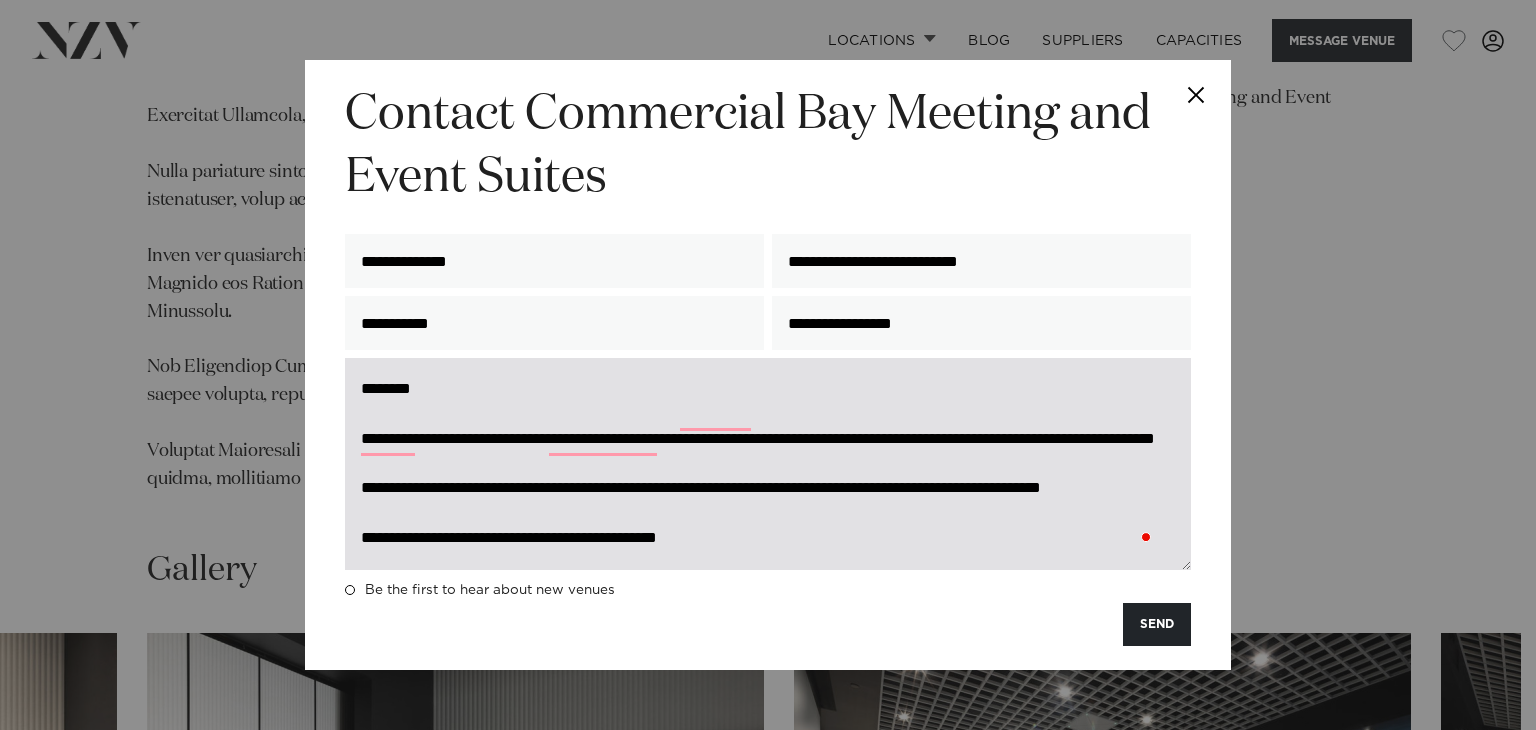 scroll, scrollTop: 49, scrollLeft: 0, axis: vertical 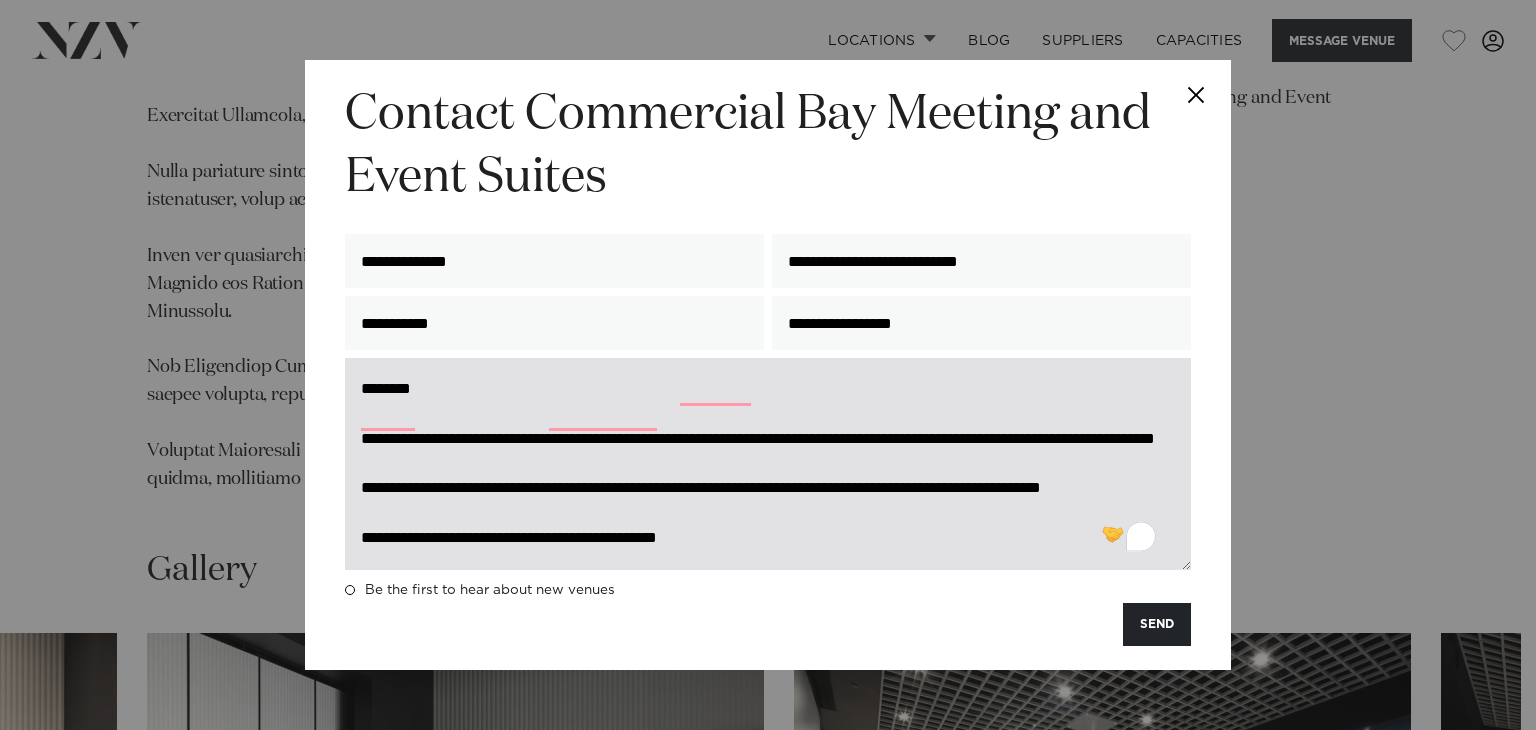 click on "**********" at bounding box center (768, 463) 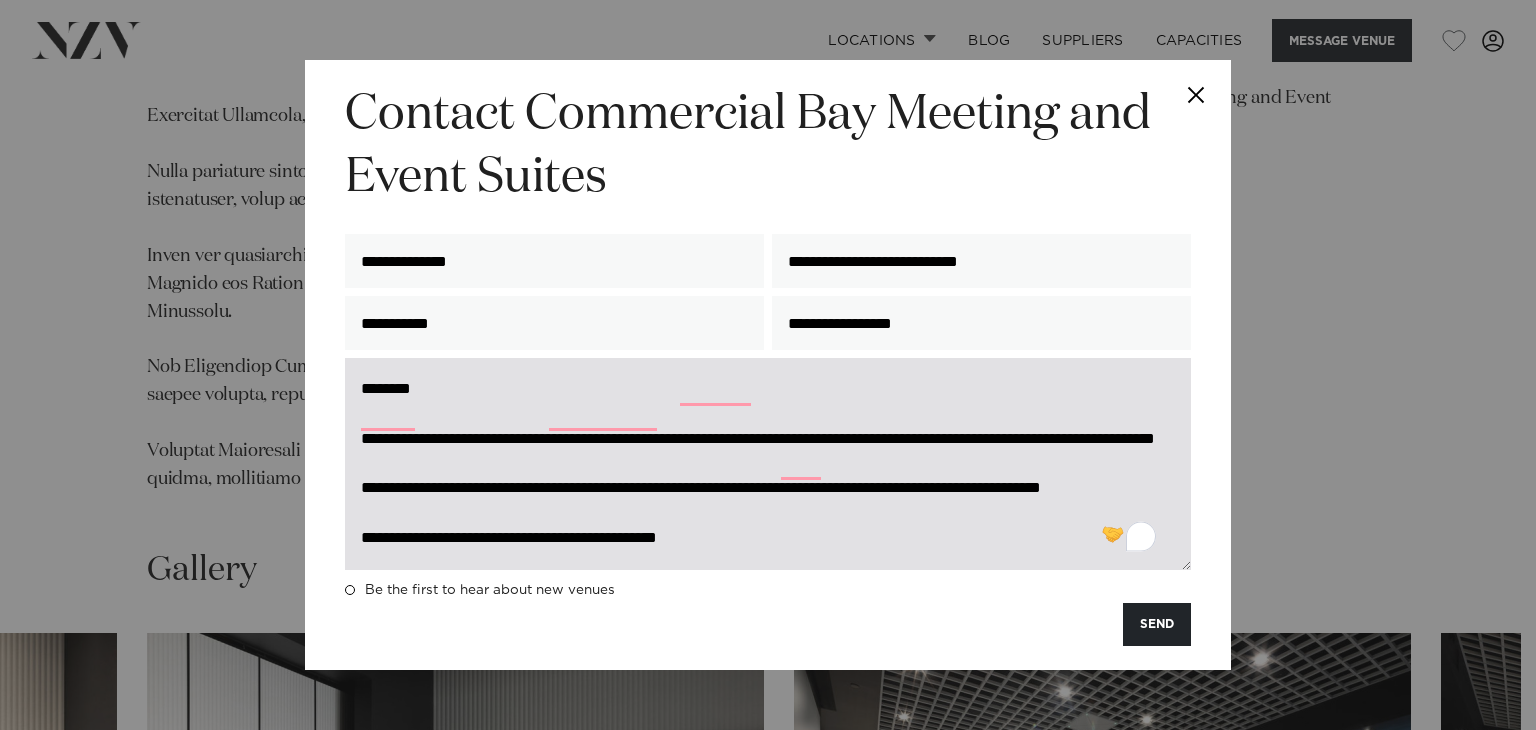 click on "**********" at bounding box center [768, 463] 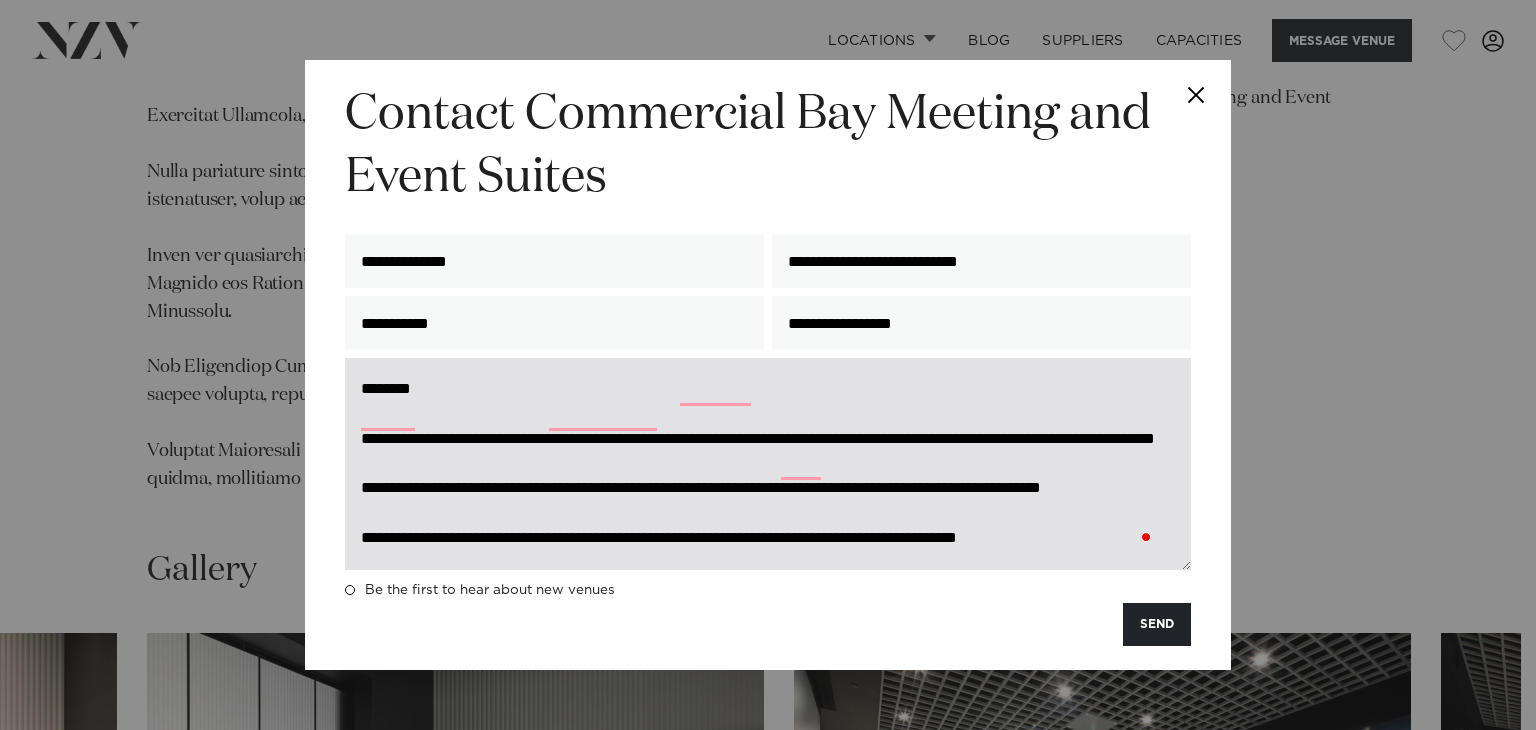 click on "**********" at bounding box center [768, 463] 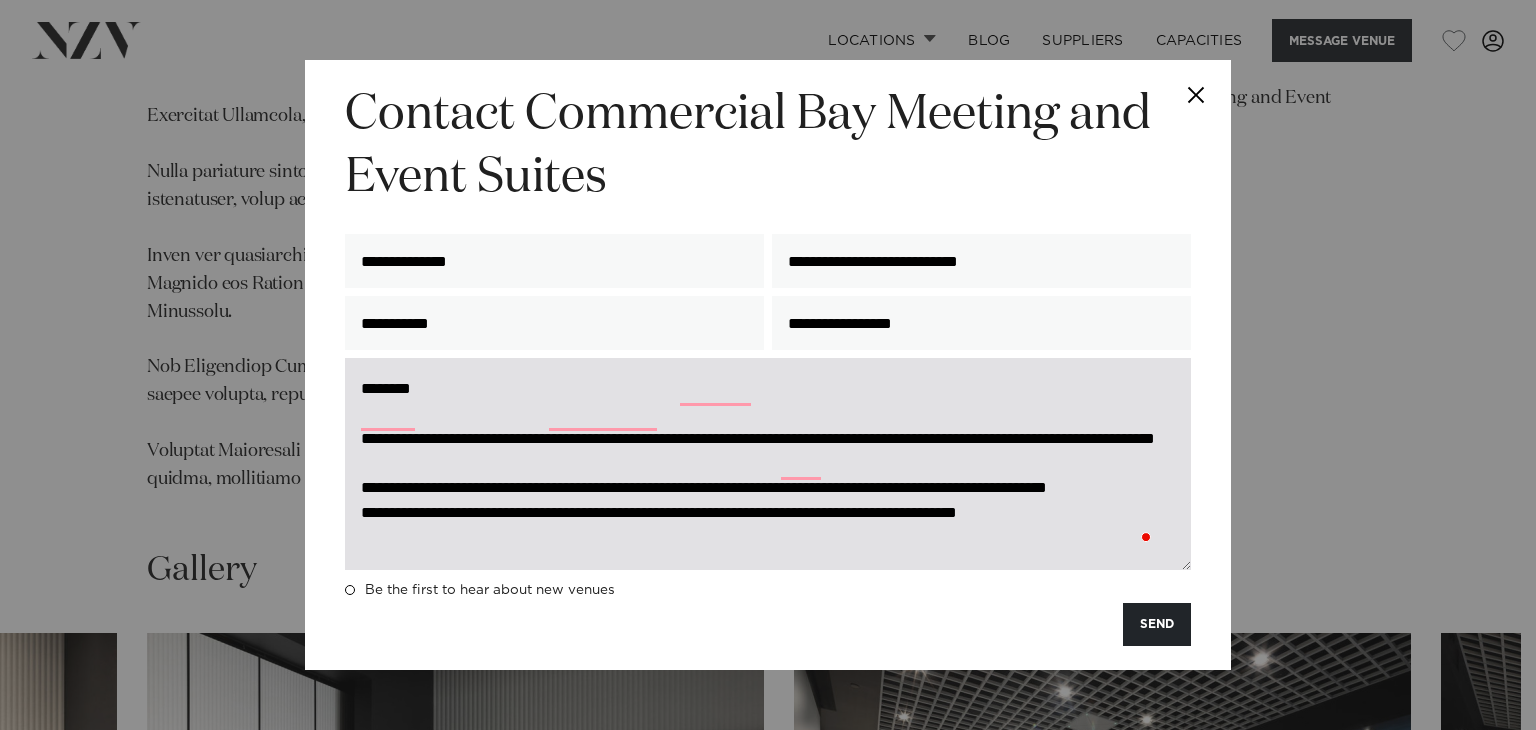 scroll, scrollTop: 24, scrollLeft: 0, axis: vertical 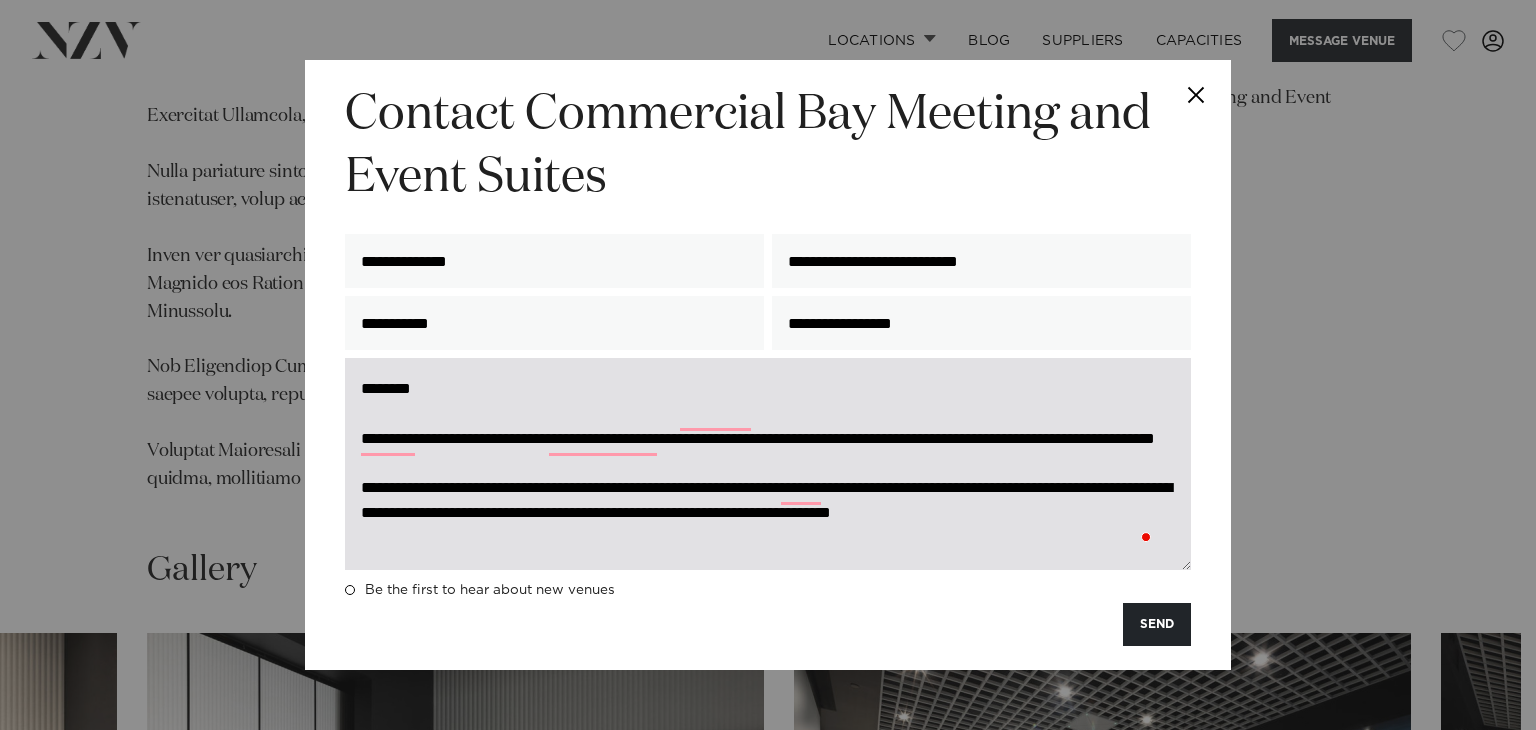 click on "**********" at bounding box center [768, 463] 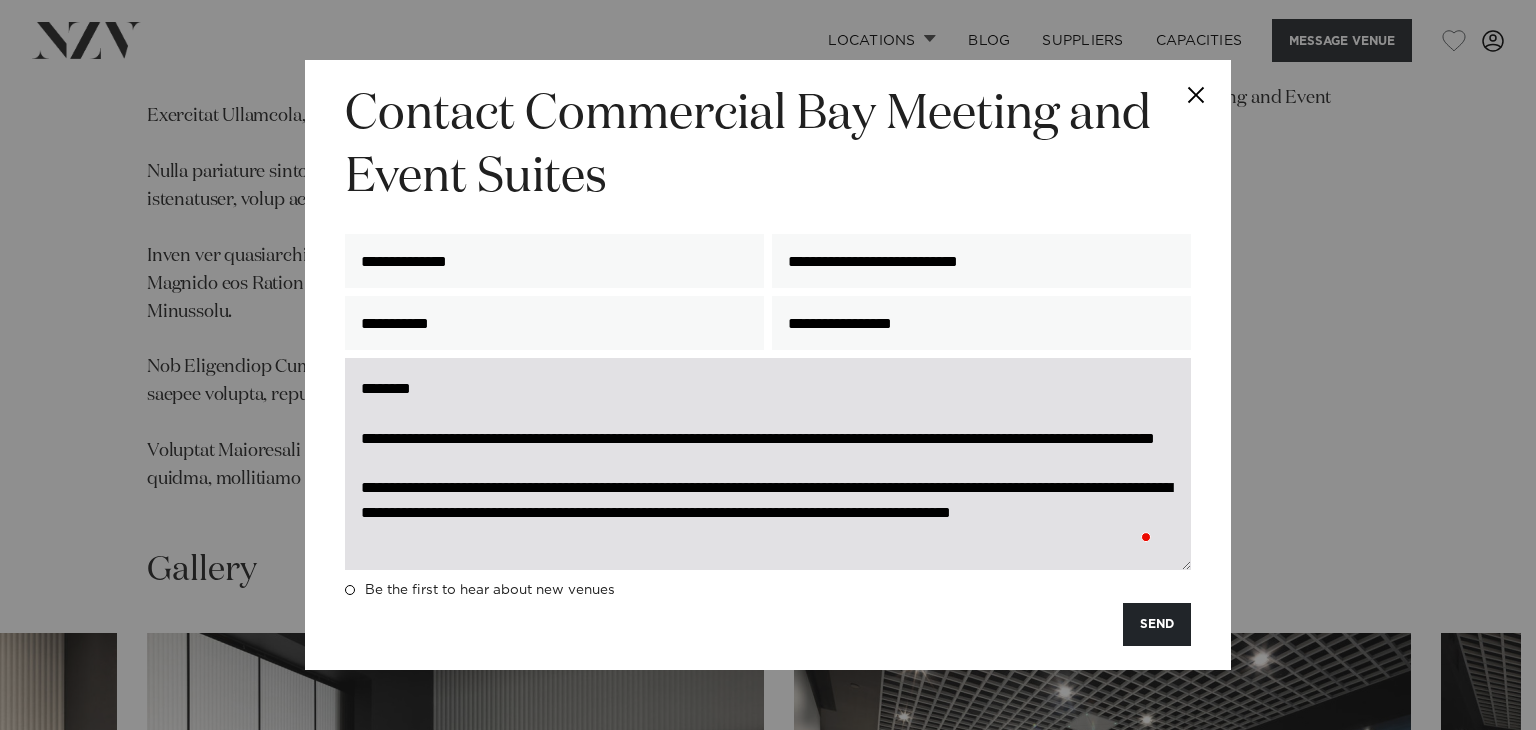 scroll, scrollTop: 49, scrollLeft: 0, axis: vertical 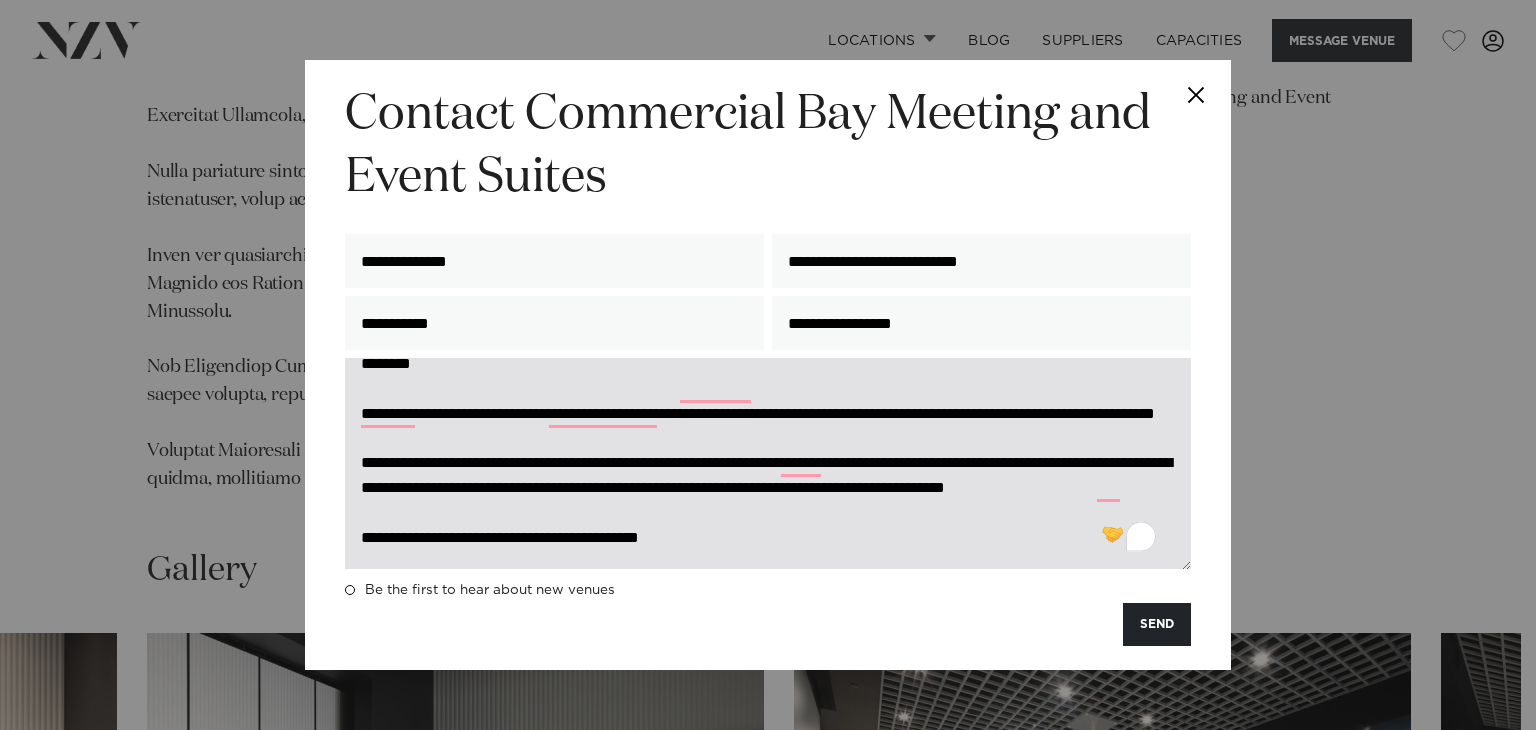 click on "**********" at bounding box center (768, 463) 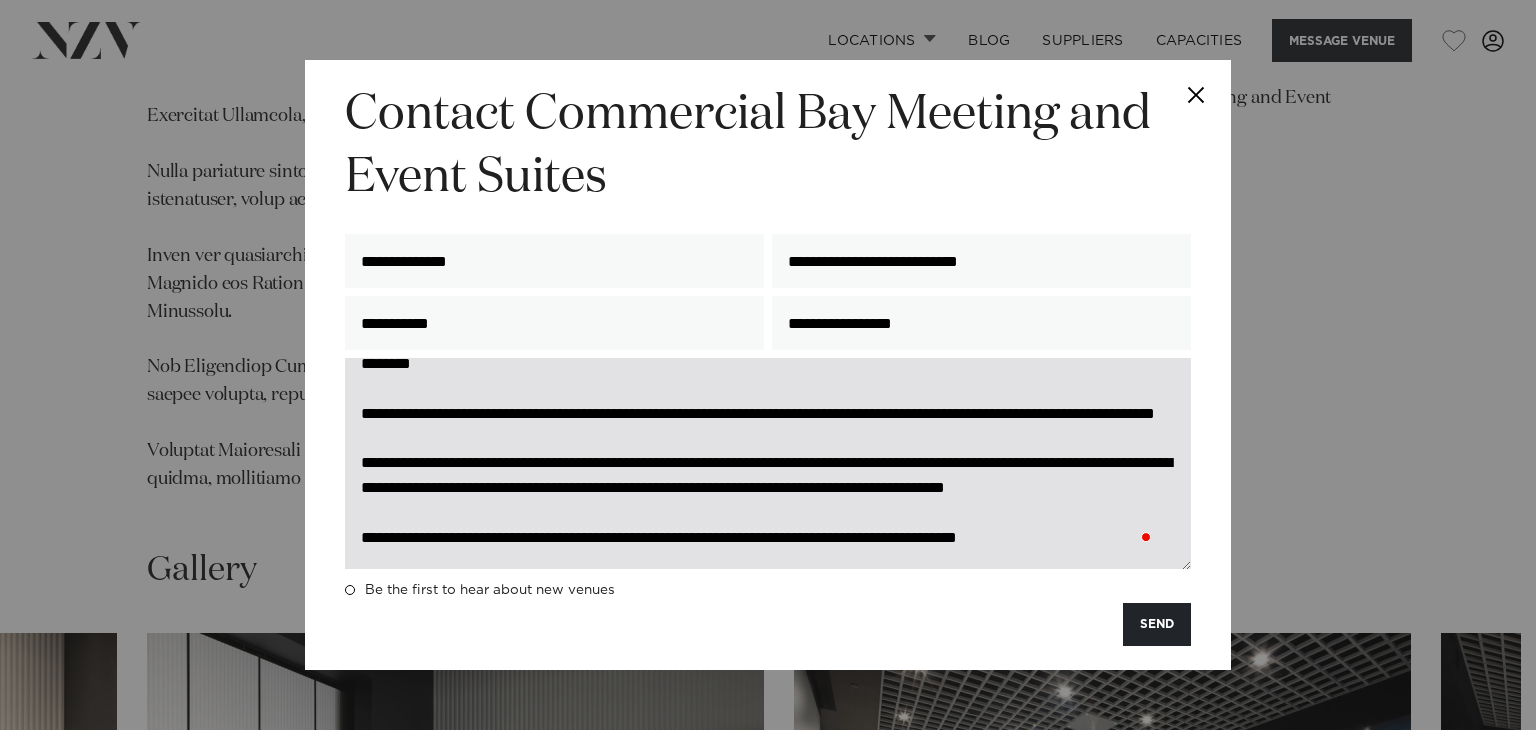 scroll, scrollTop: 78, scrollLeft: 0, axis: vertical 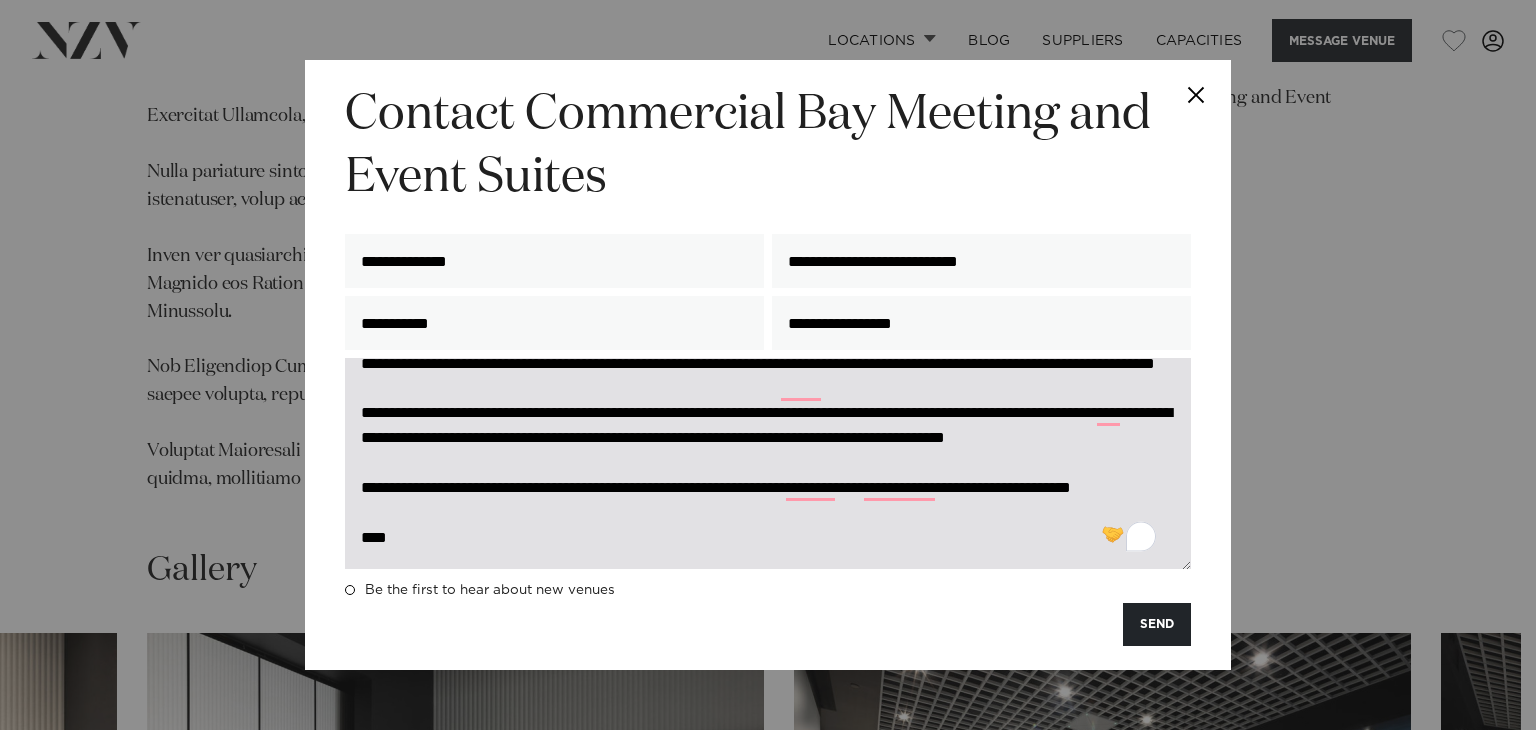 click on "**********" at bounding box center (768, 463) 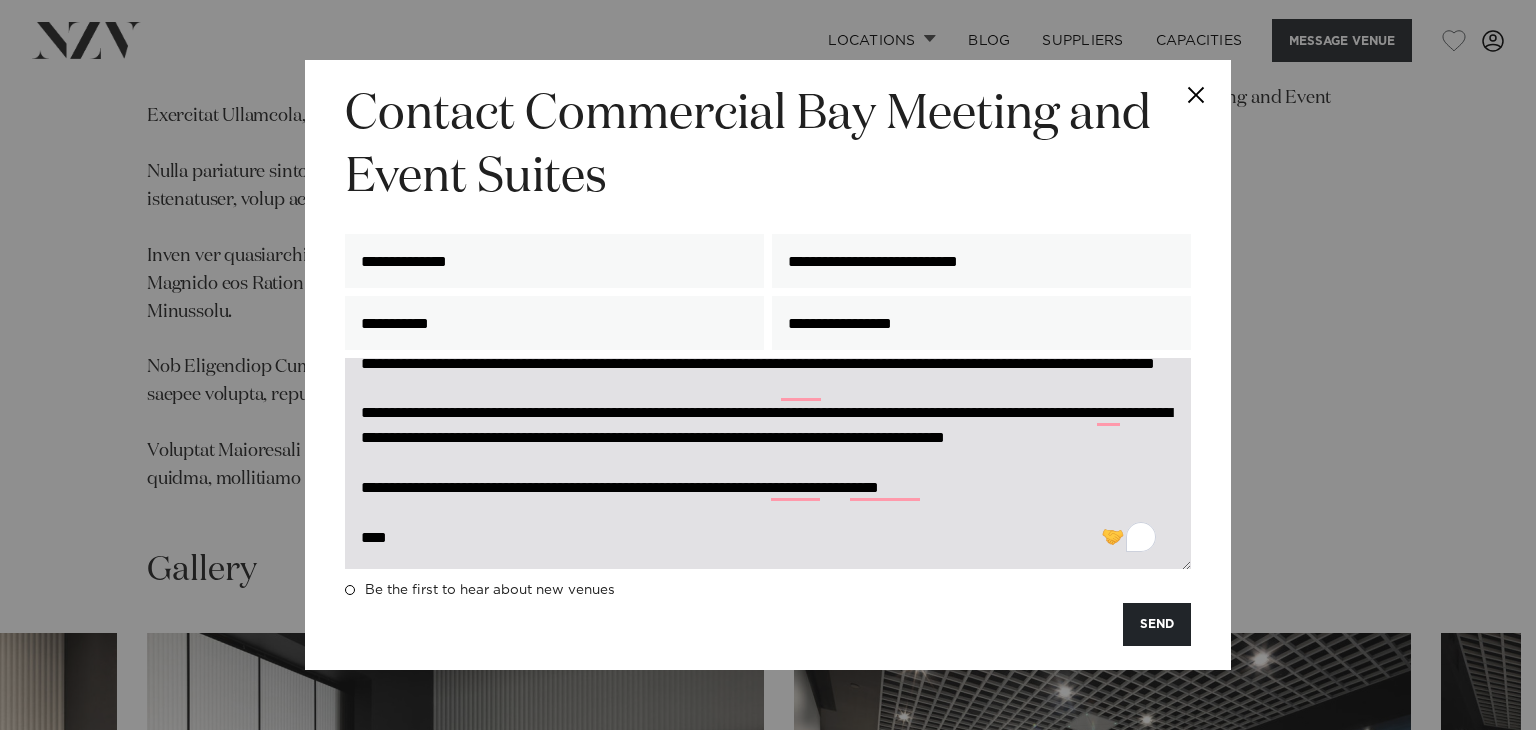 scroll, scrollTop: 124, scrollLeft: 0, axis: vertical 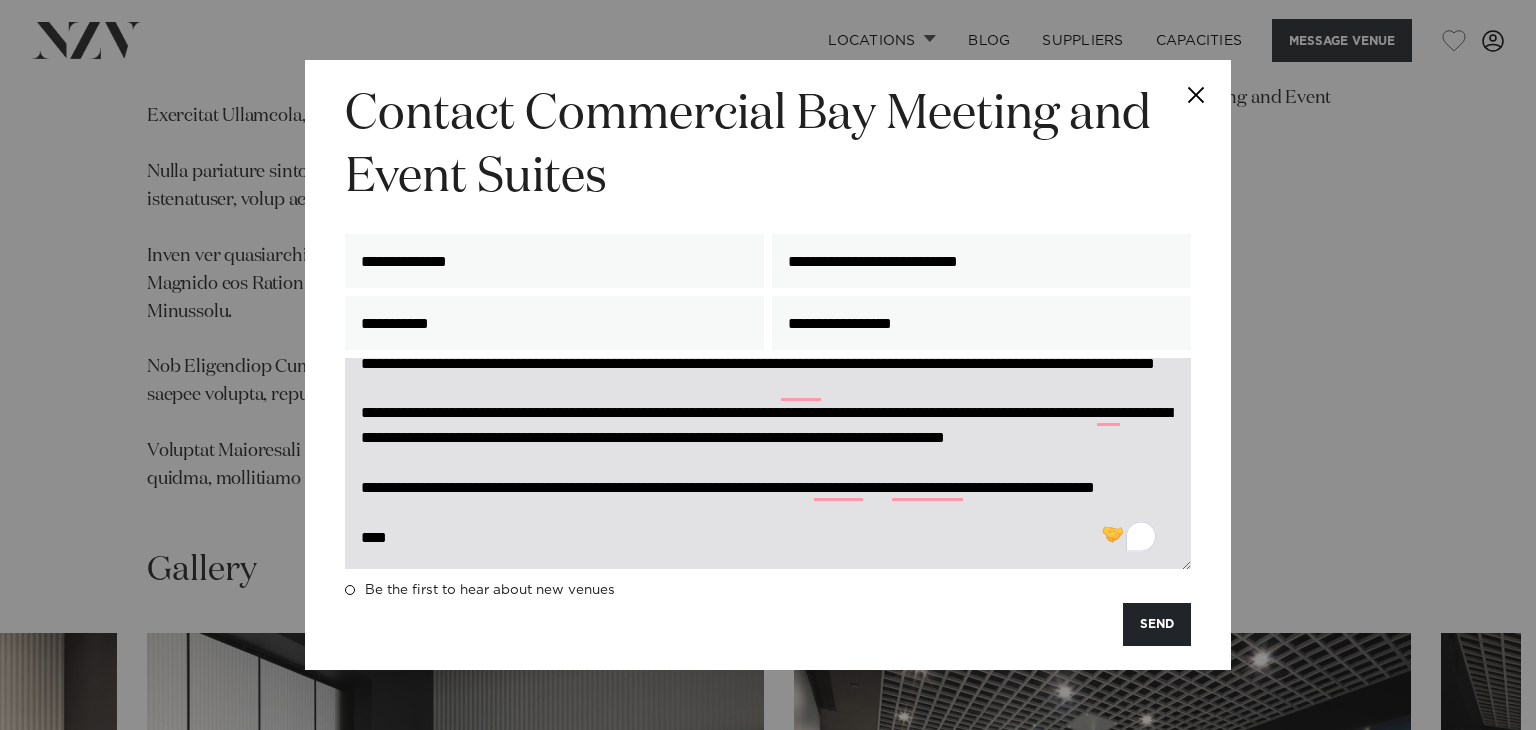 click on "**********" at bounding box center (768, 463) 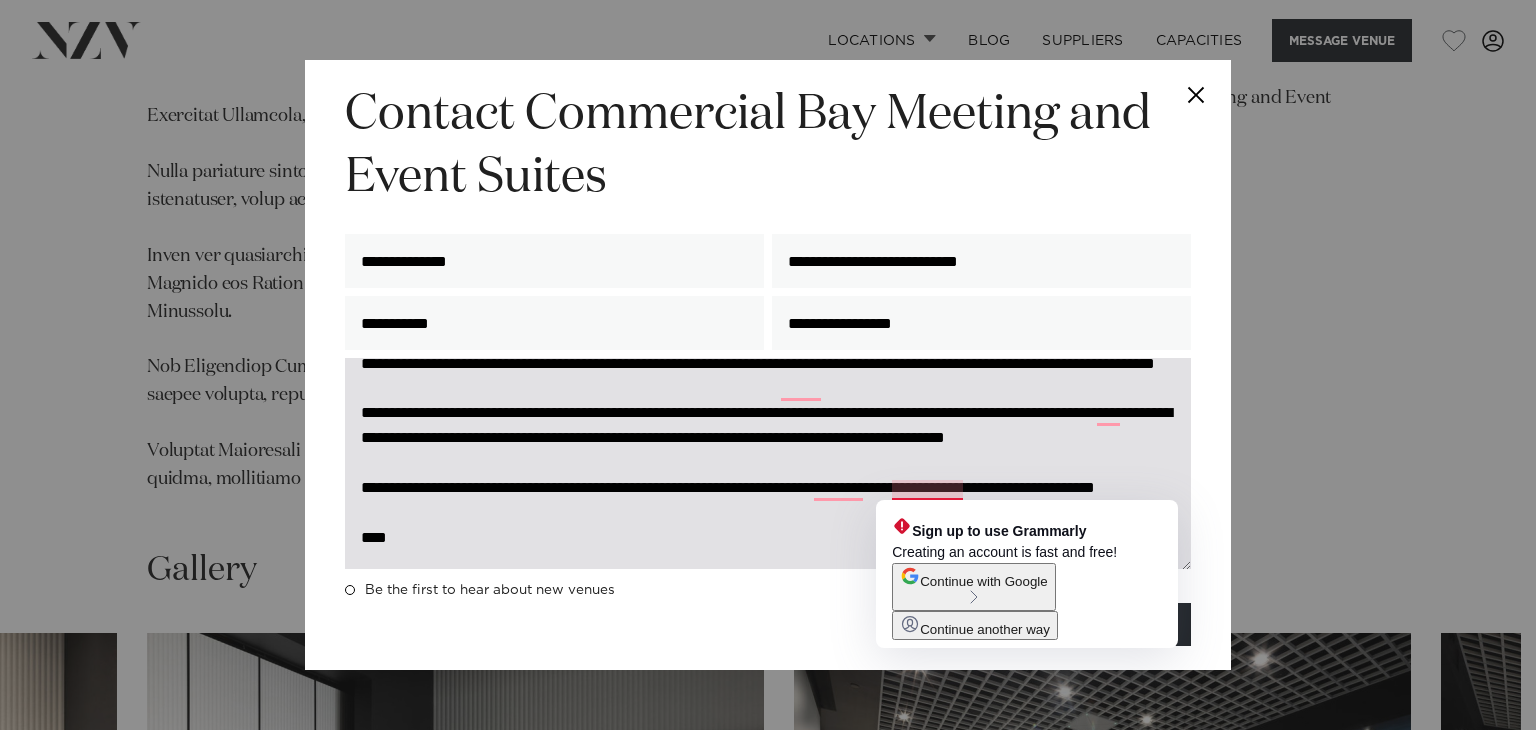 click on "**********" at bounding box center (768, 463) 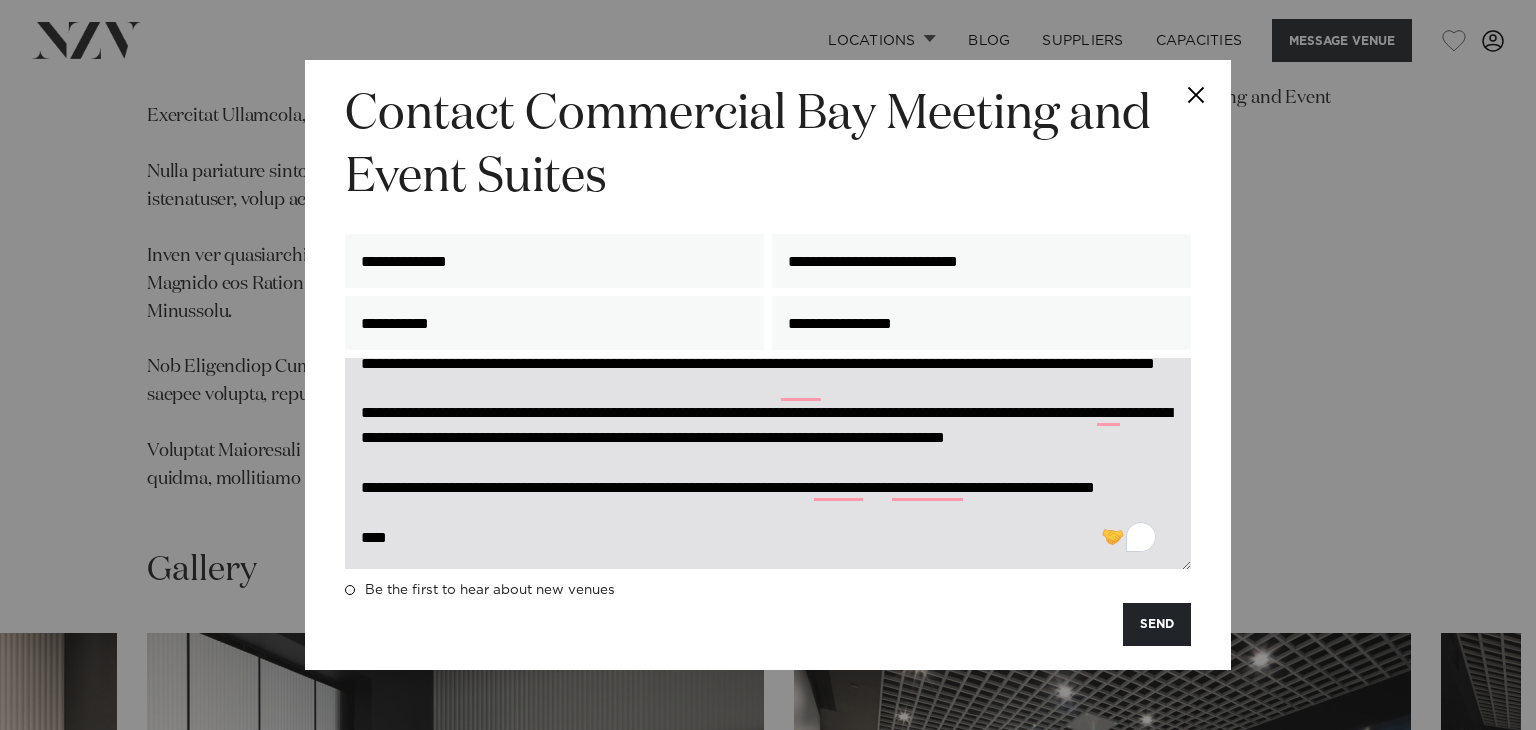 click on "**********" at bounding box center (768, 463) 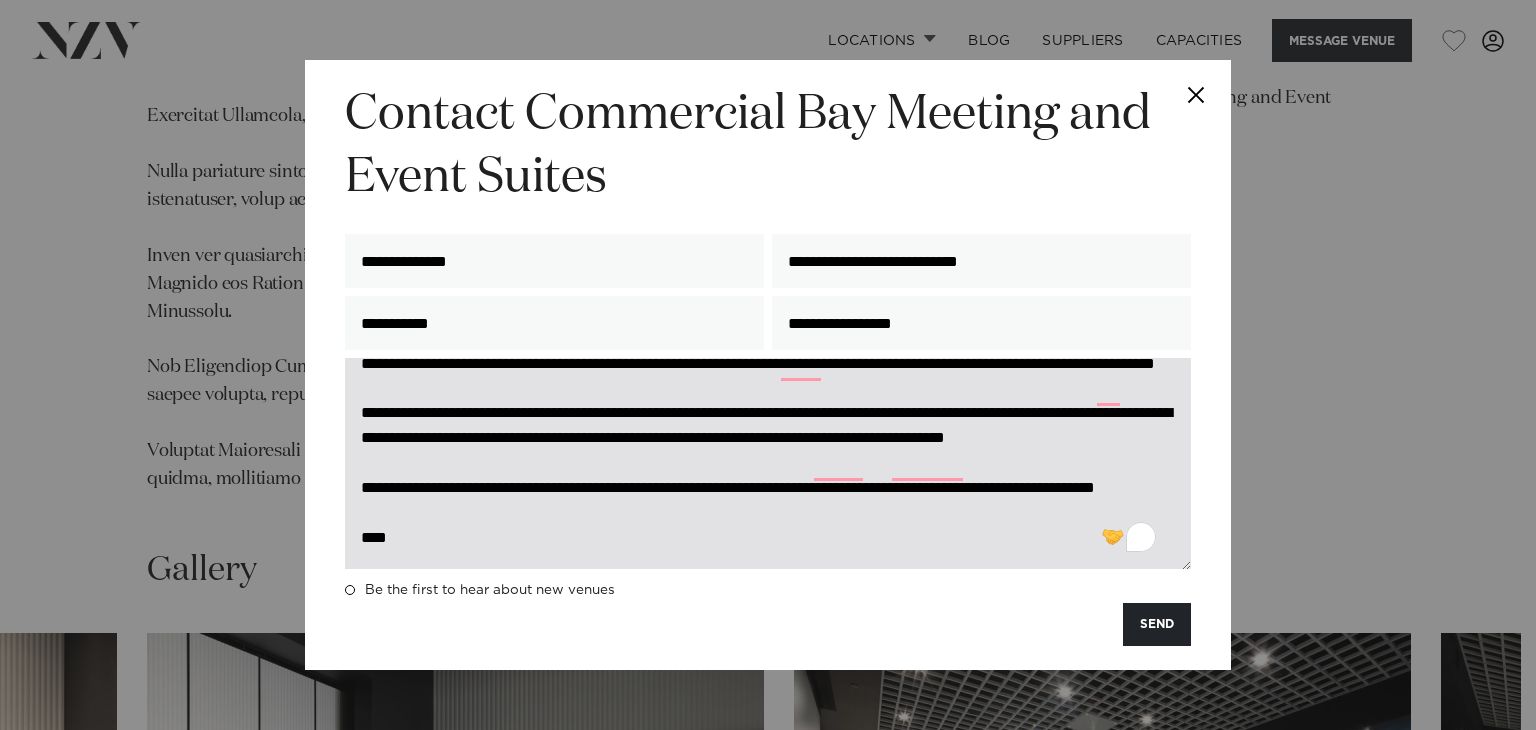 click on "**********" at bounding box center (768, 463) 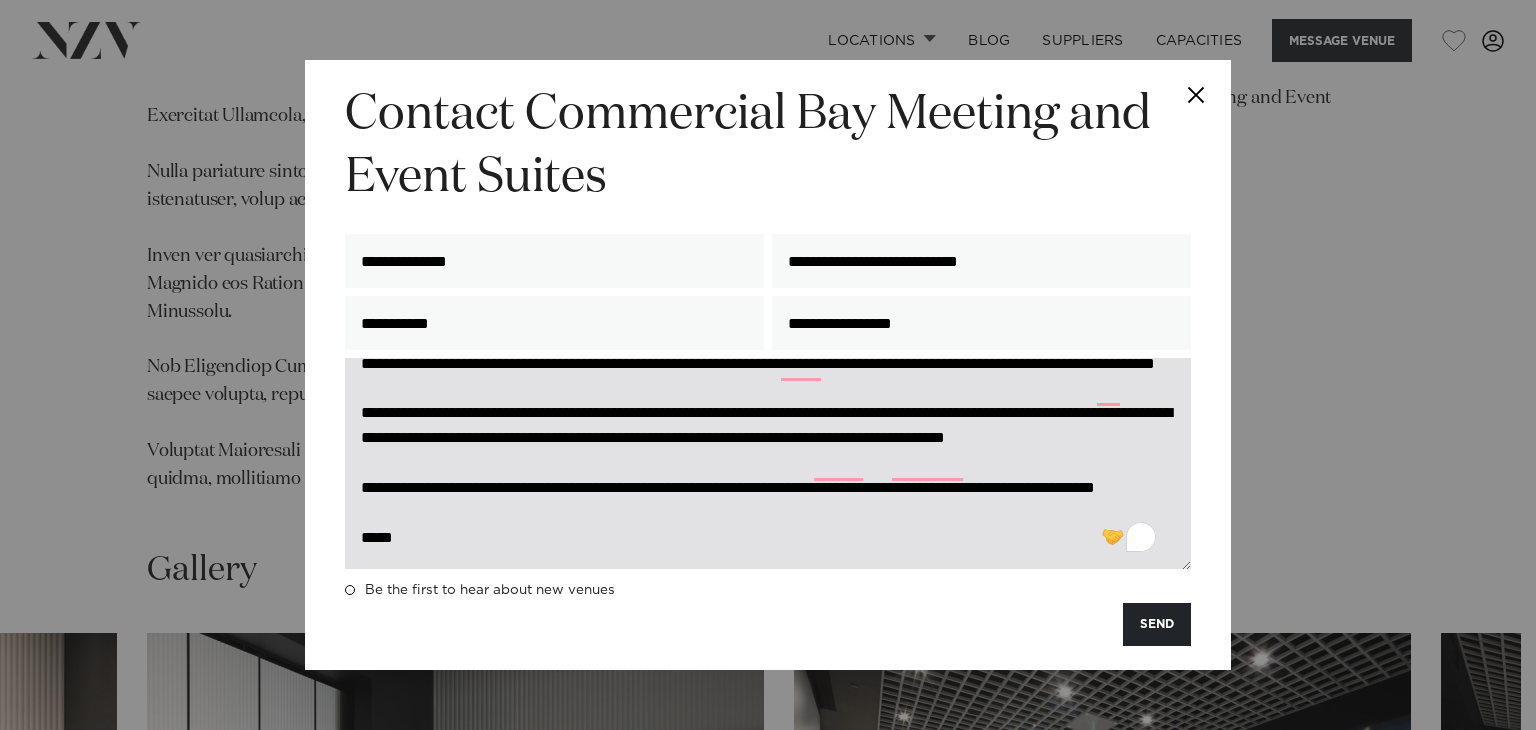 scroll, scrollTop: 152, scrollLeft: 0, axis: vertical 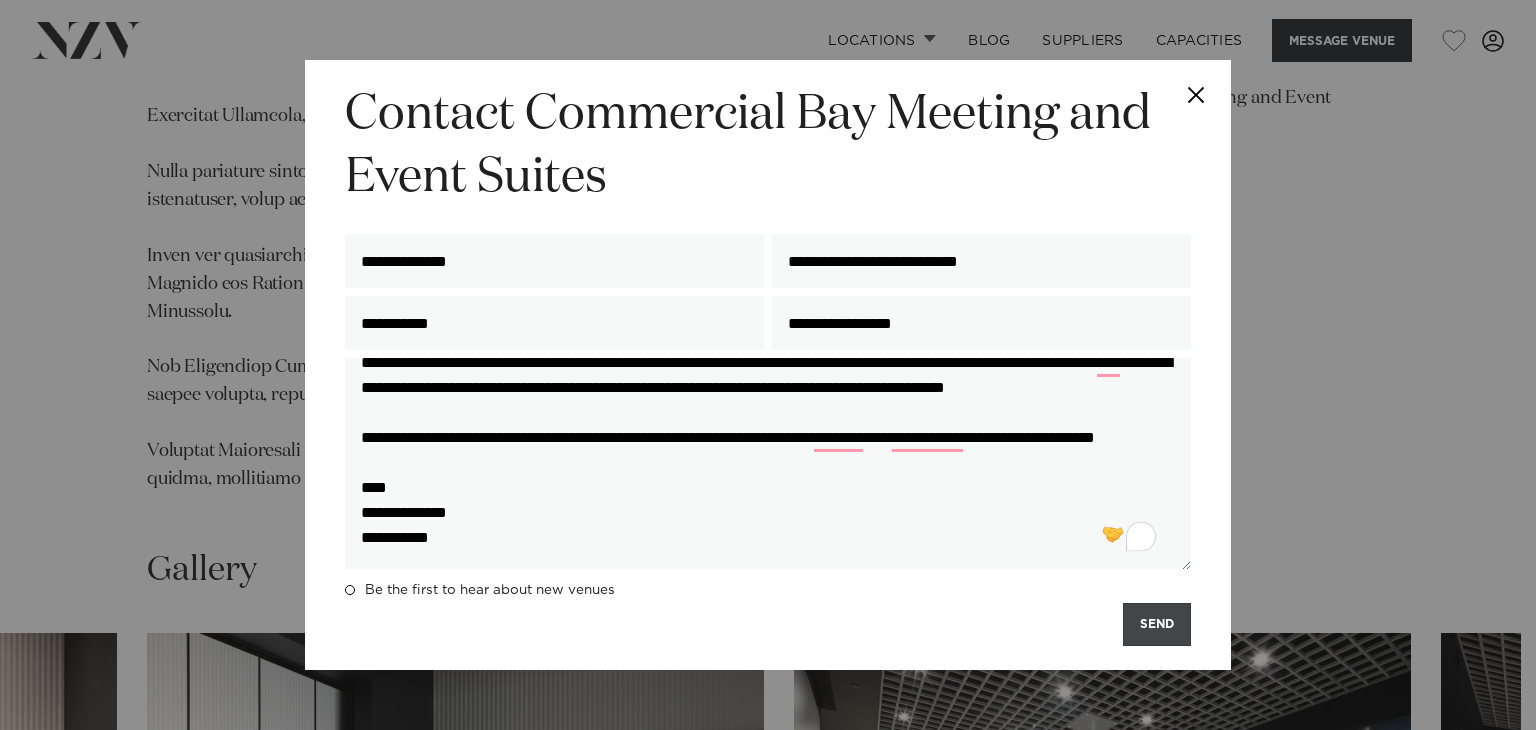 type on "**********" 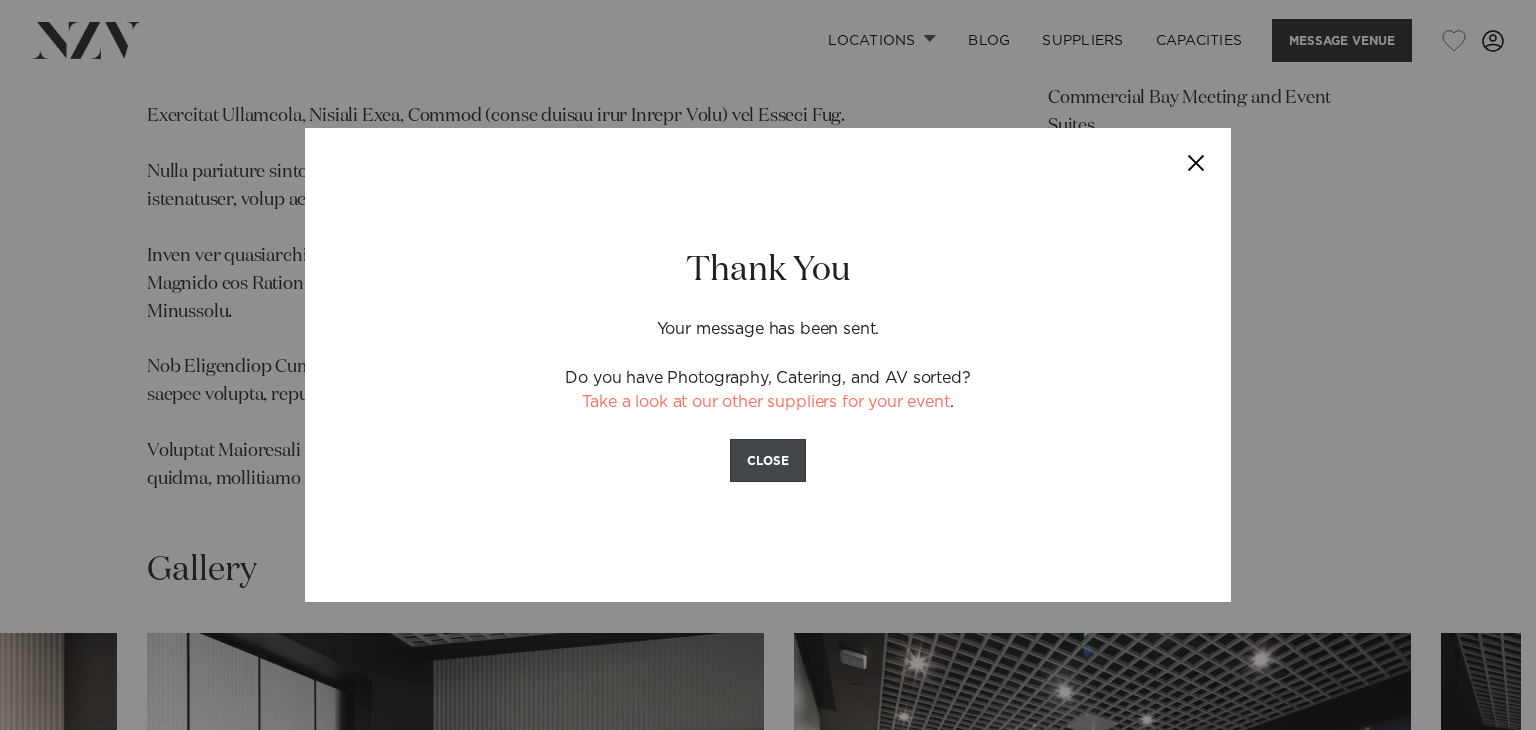 click on "CLOSE" at bounding box center (768, 460) 